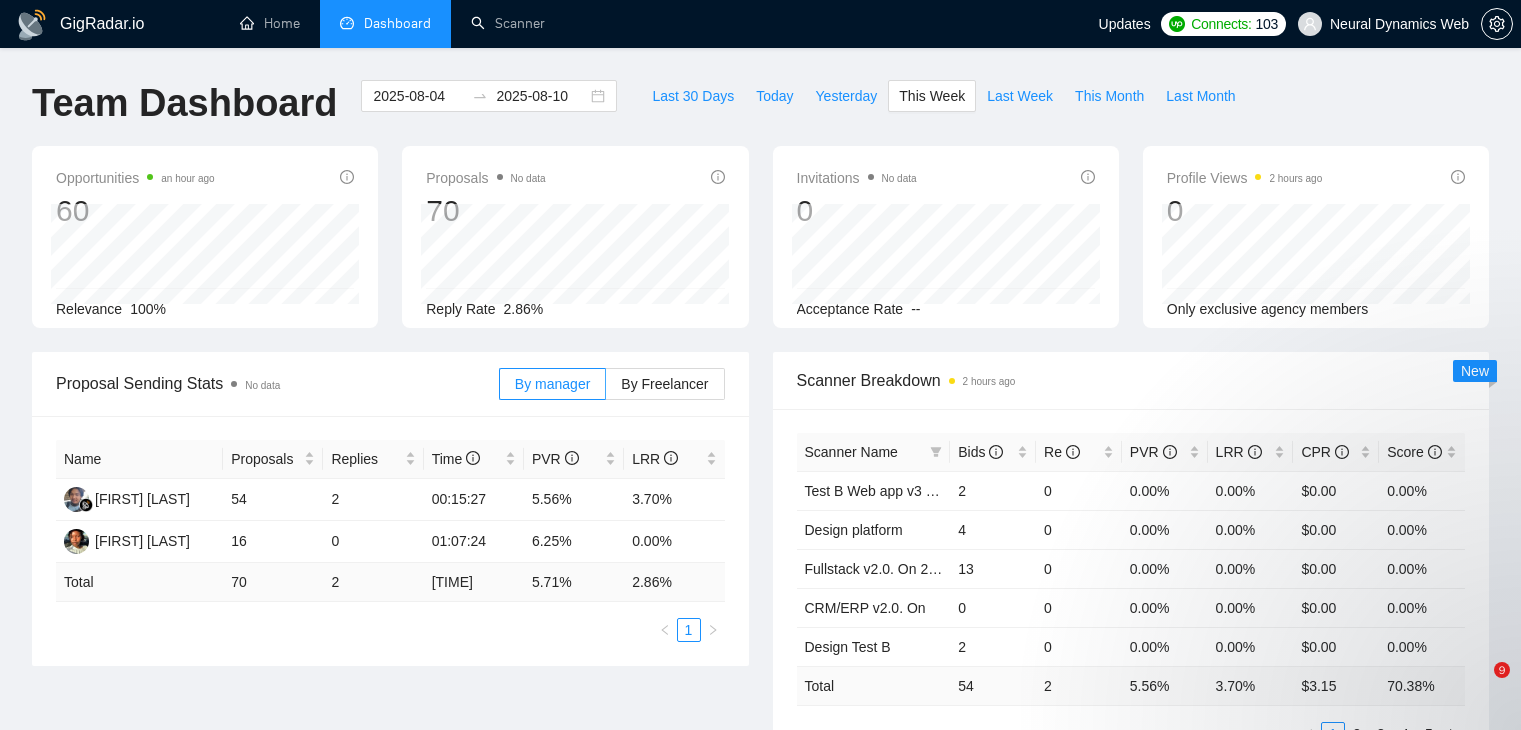 scroll, scrollTop: 0, scrollLeft: 0, axis: both 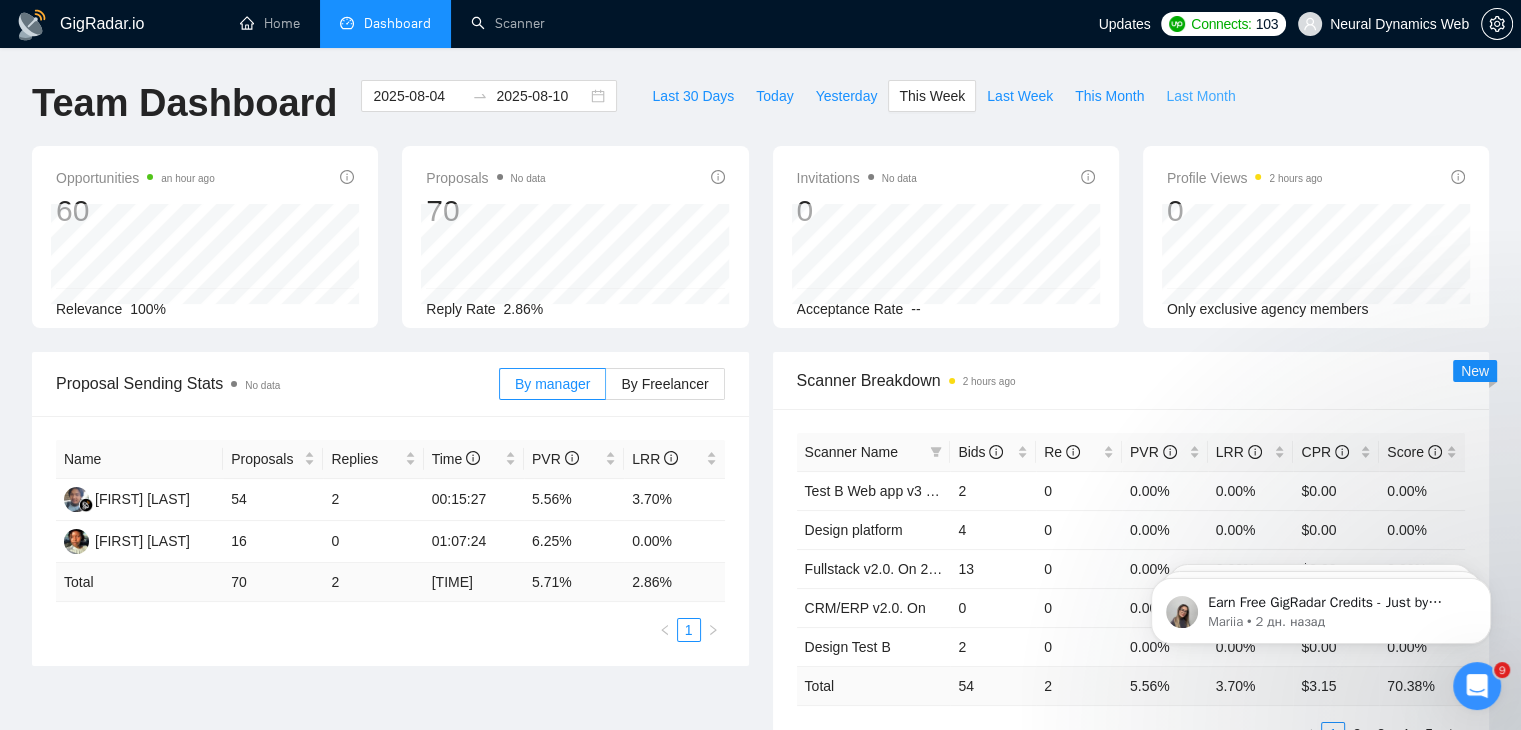 click on "Last Month" at bounding box center [1200, 96] 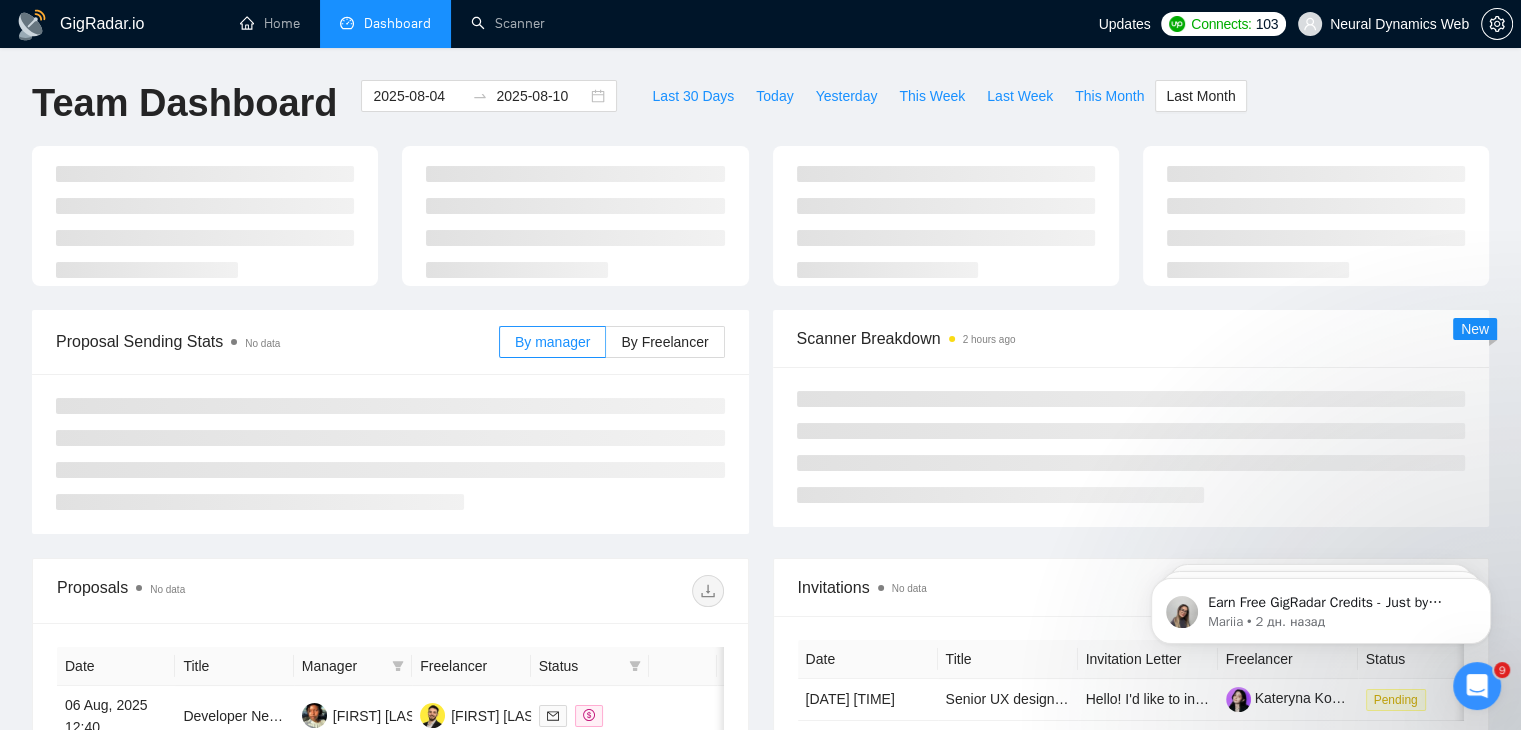 type on "2025-07-01" 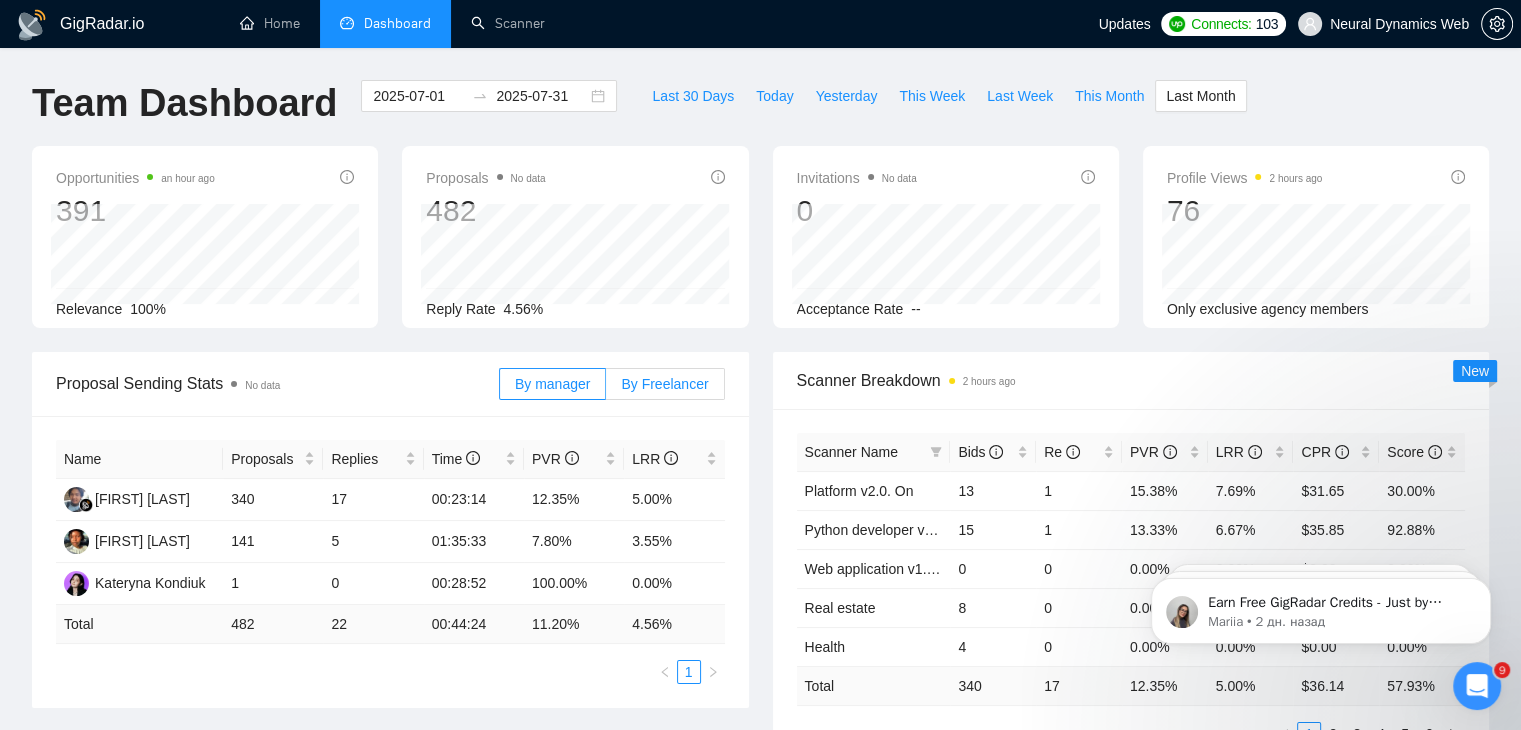 click on "By Freelancer" at bounding box center (664, 384) 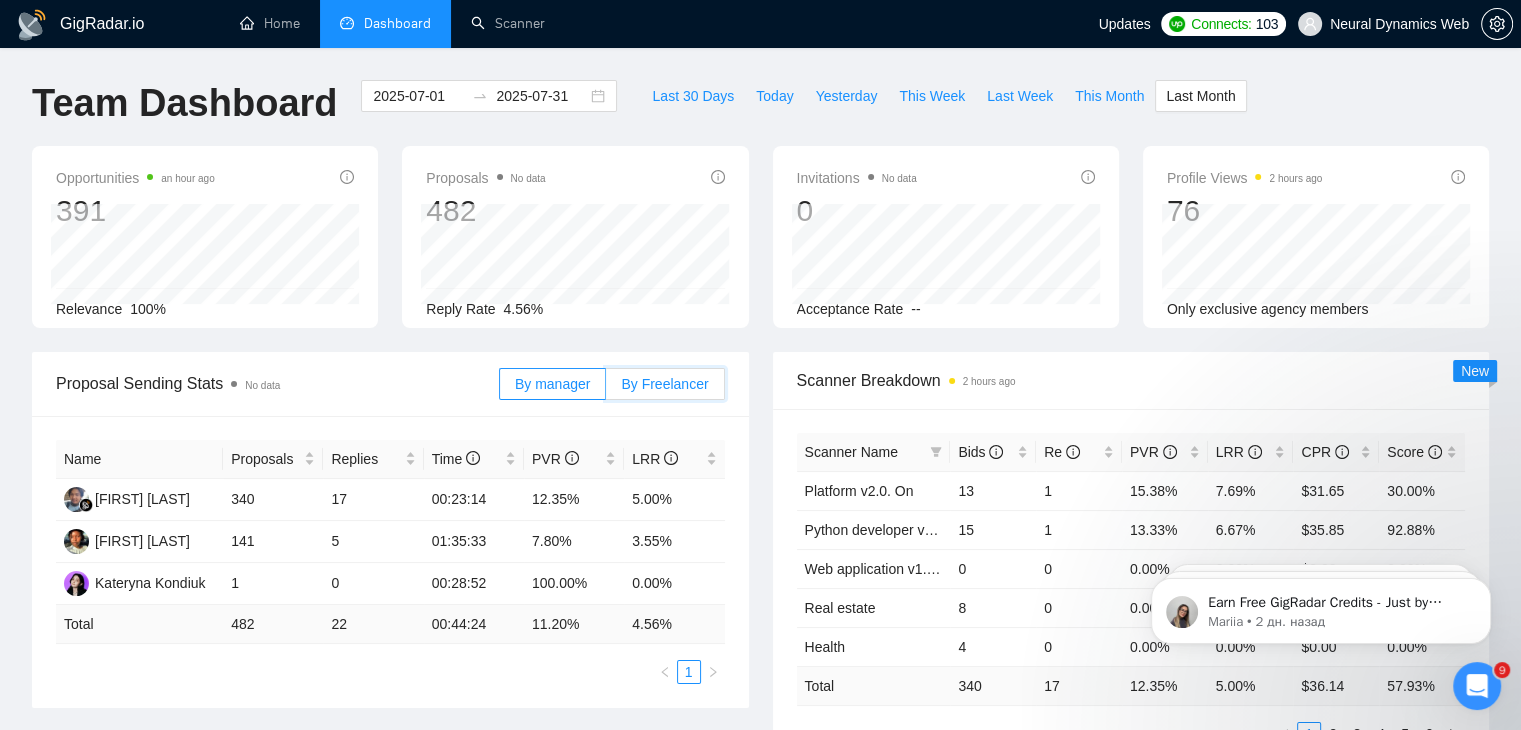 click on "By Freelancer" at bounding box center [606, 389] 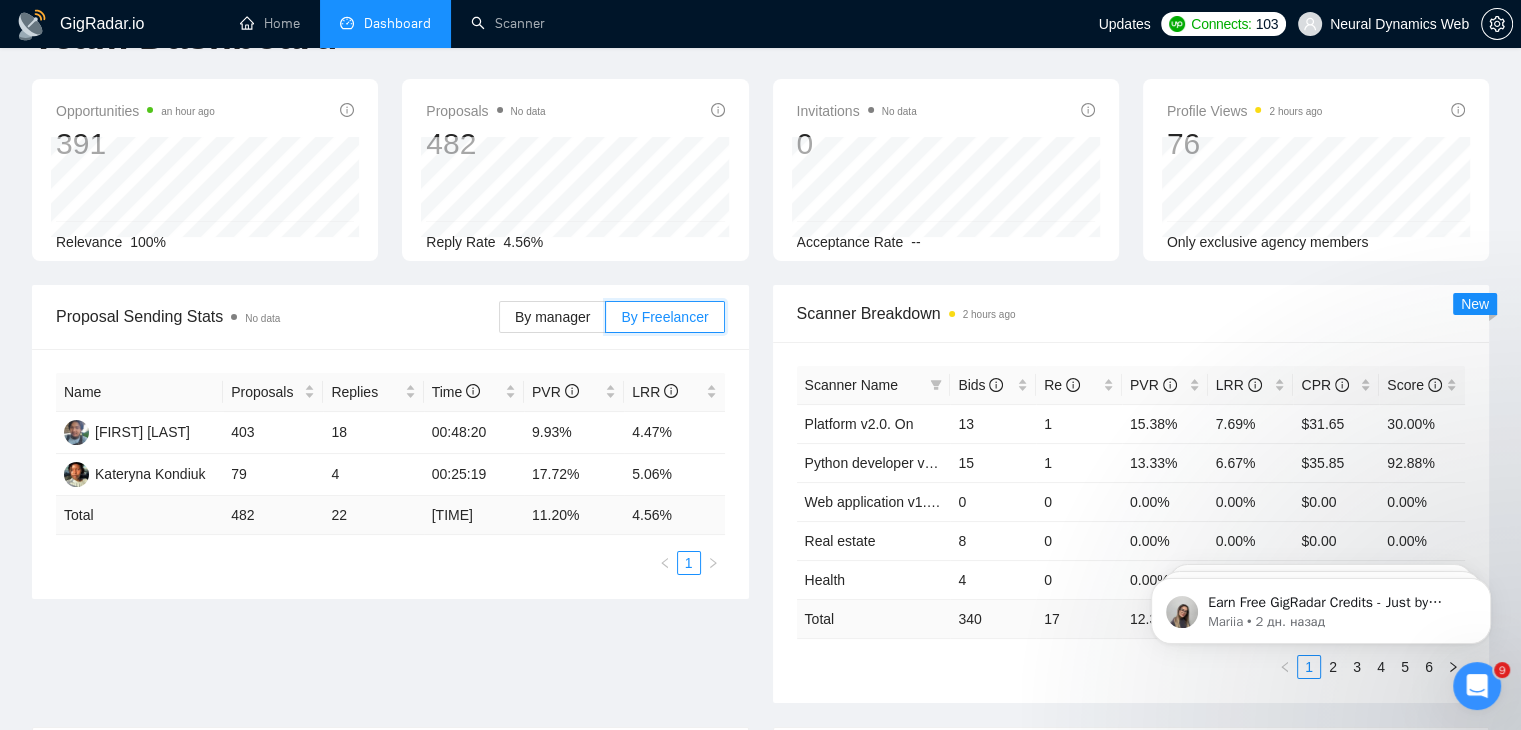scroll, scrollTop: 100, scrollLeft: 0, axis: vertical 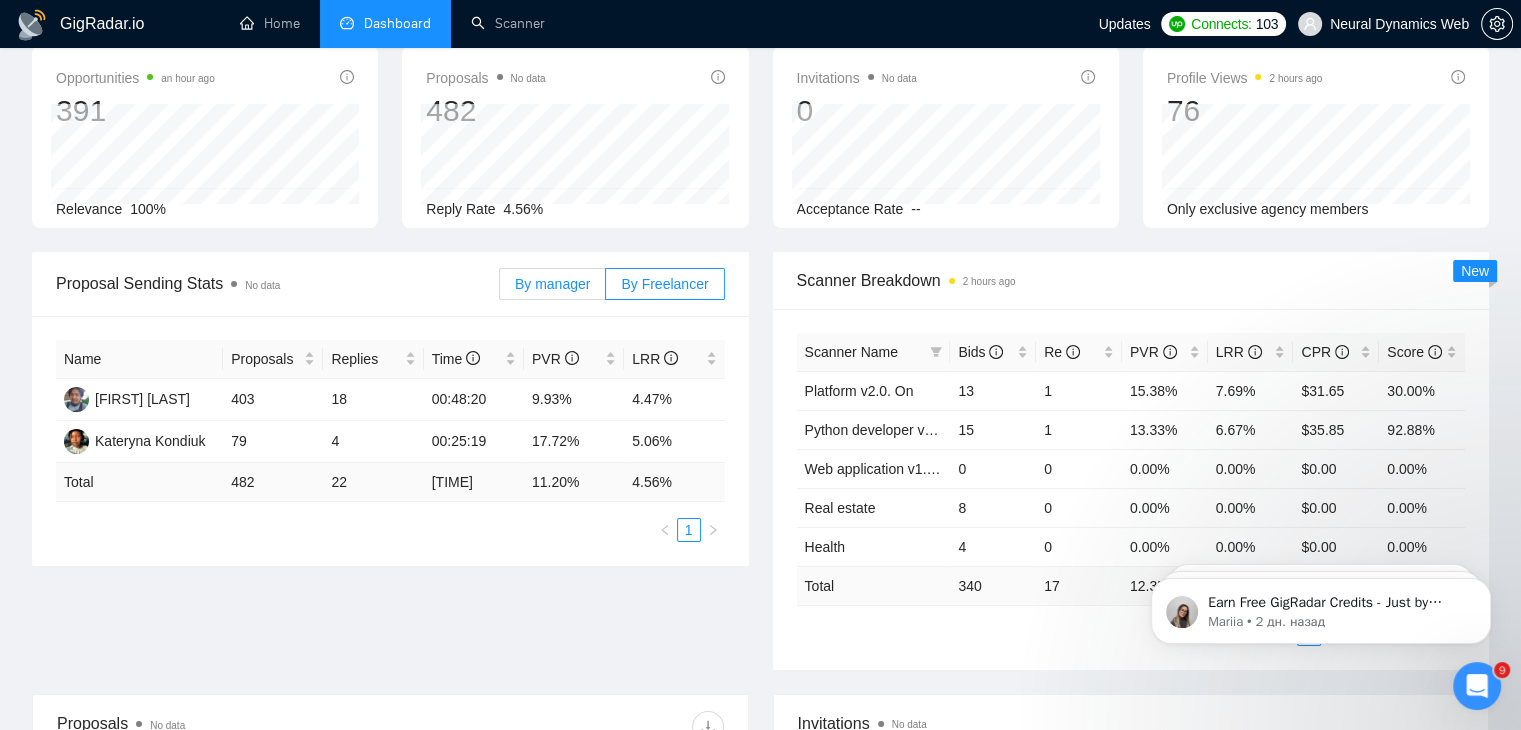 click on "By manager" at bounding box center (552, 284) 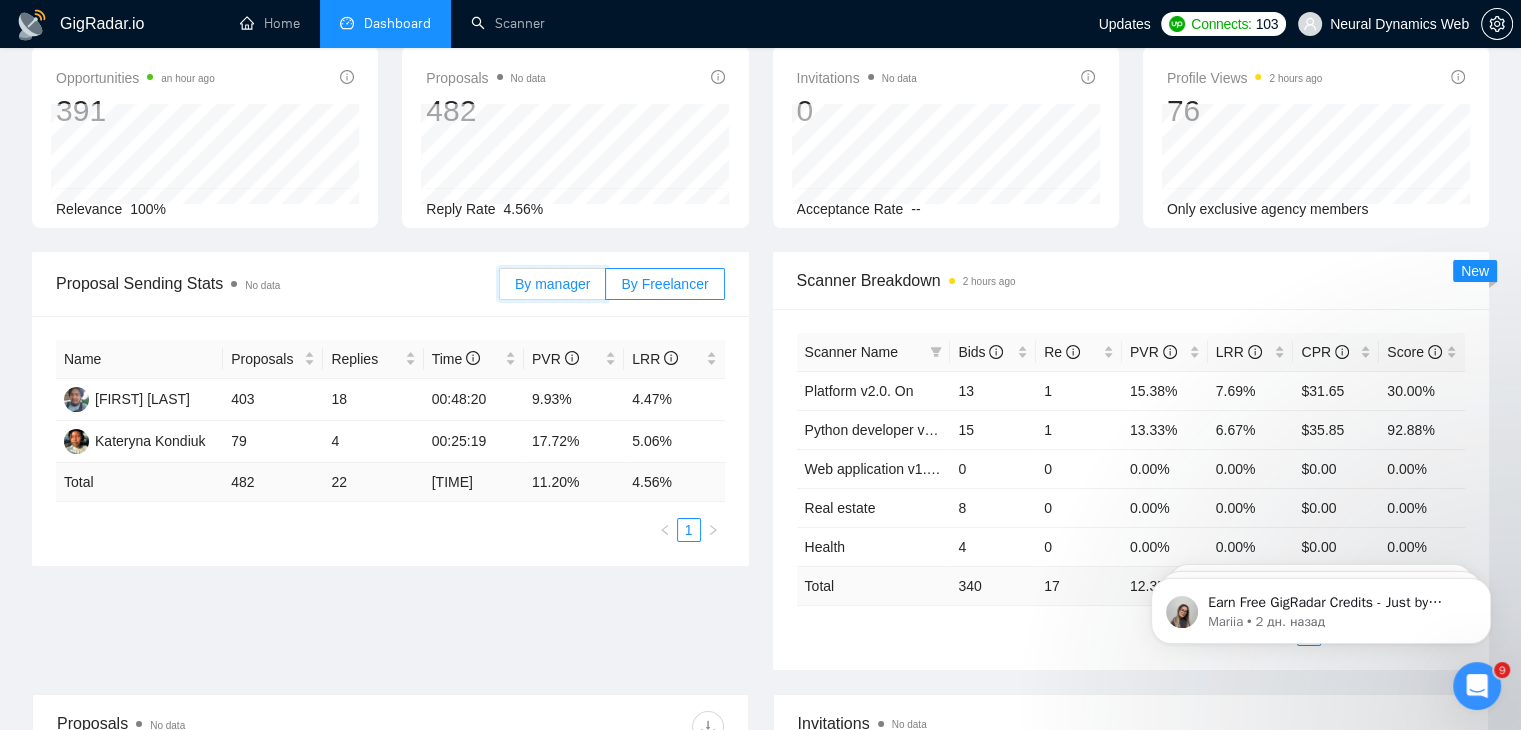 click on "By manager" at bounding box center (500, 289) 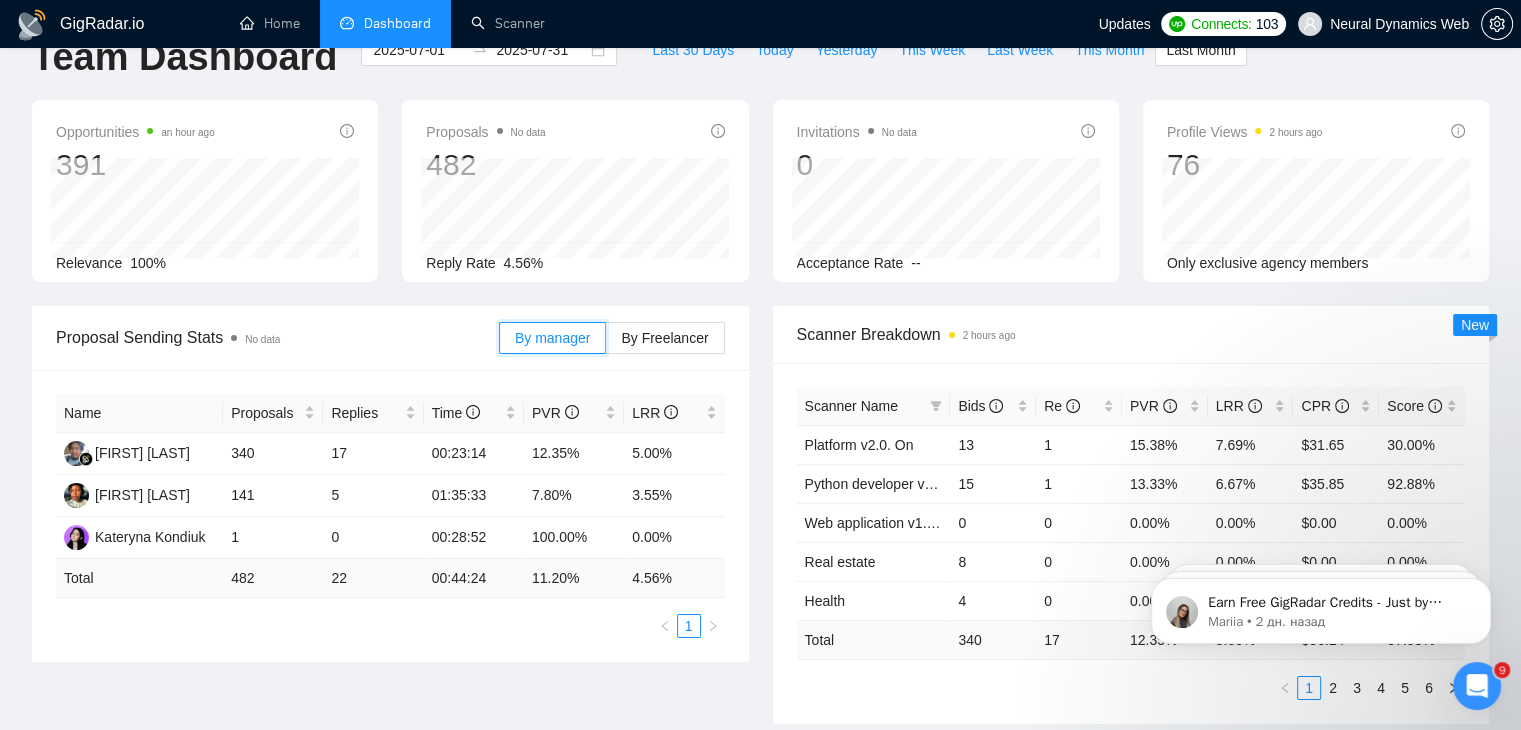 scroll, scrollTop: 0, scrollLeft: 0, axis: both 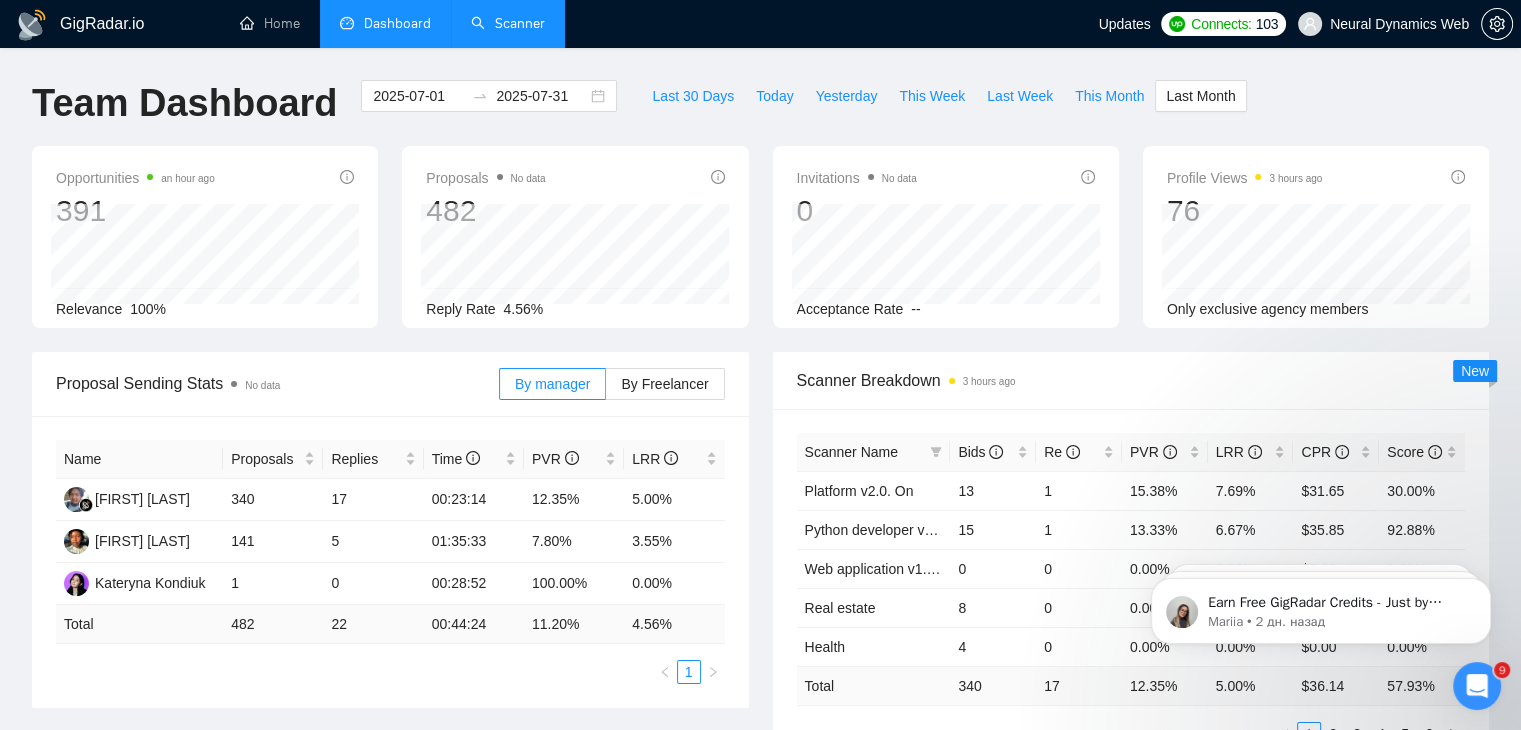 click on "Scanner" at bounding box center (508, 23) 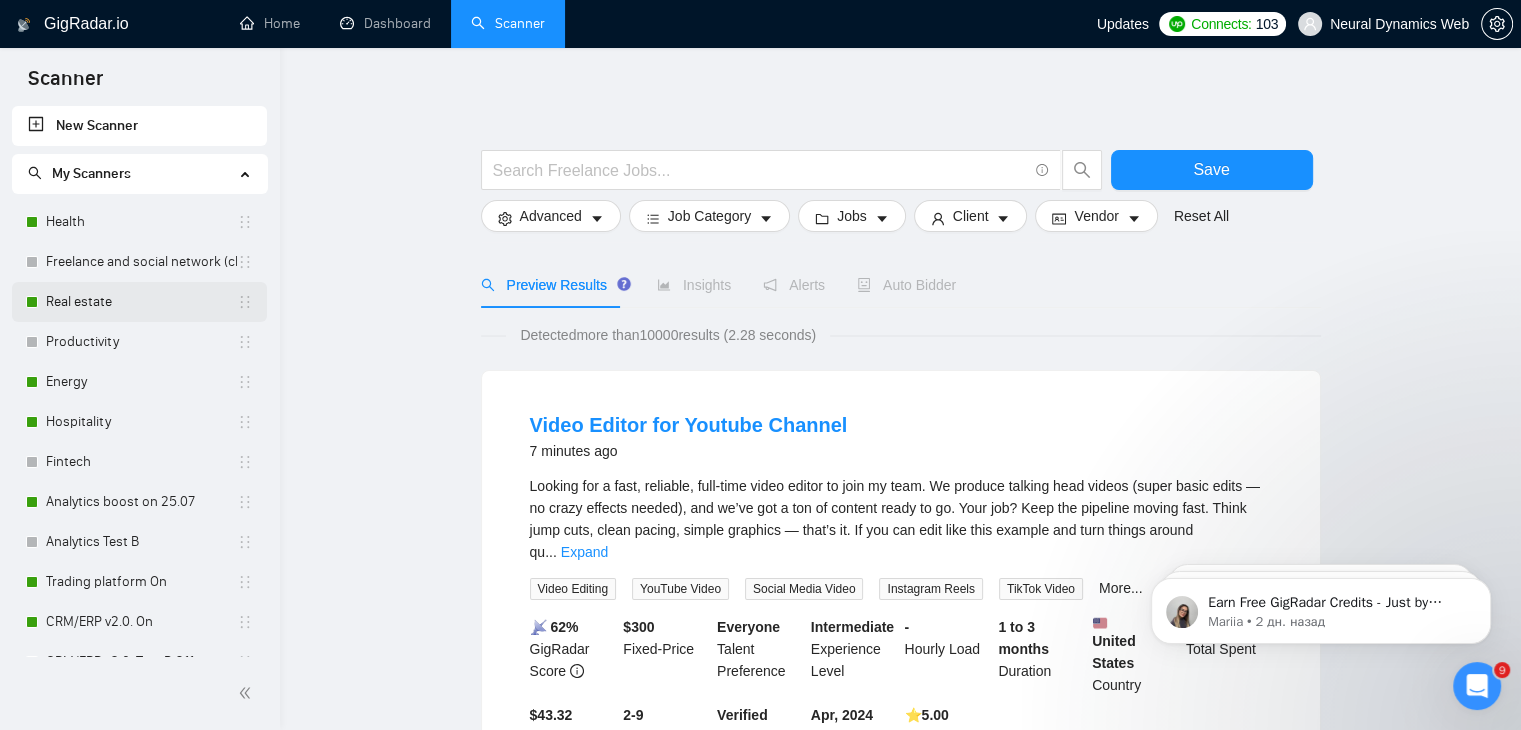 click on "Real estate" at bounding box center (141, 302) 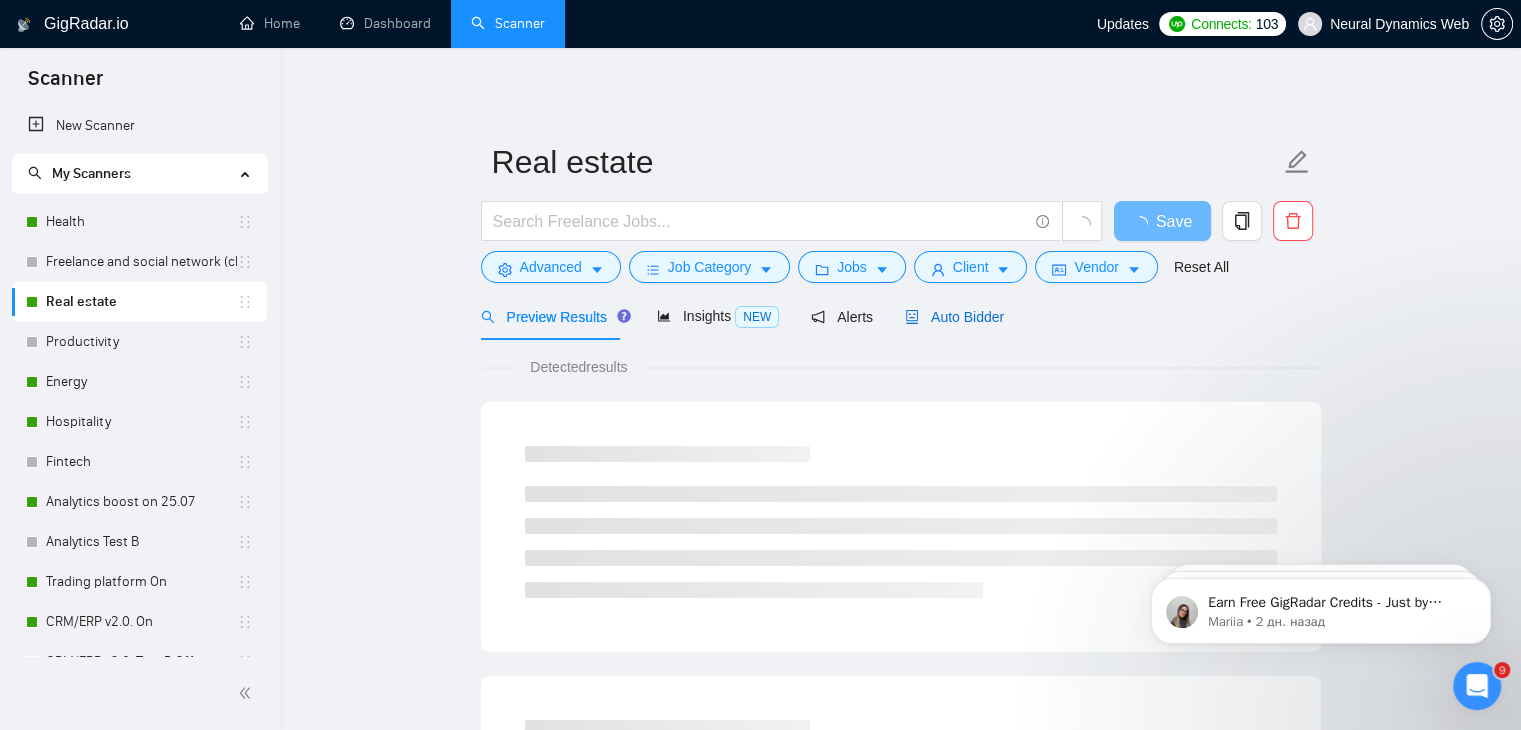 click on "Auto Bidder" at bounding box center [954, 317] 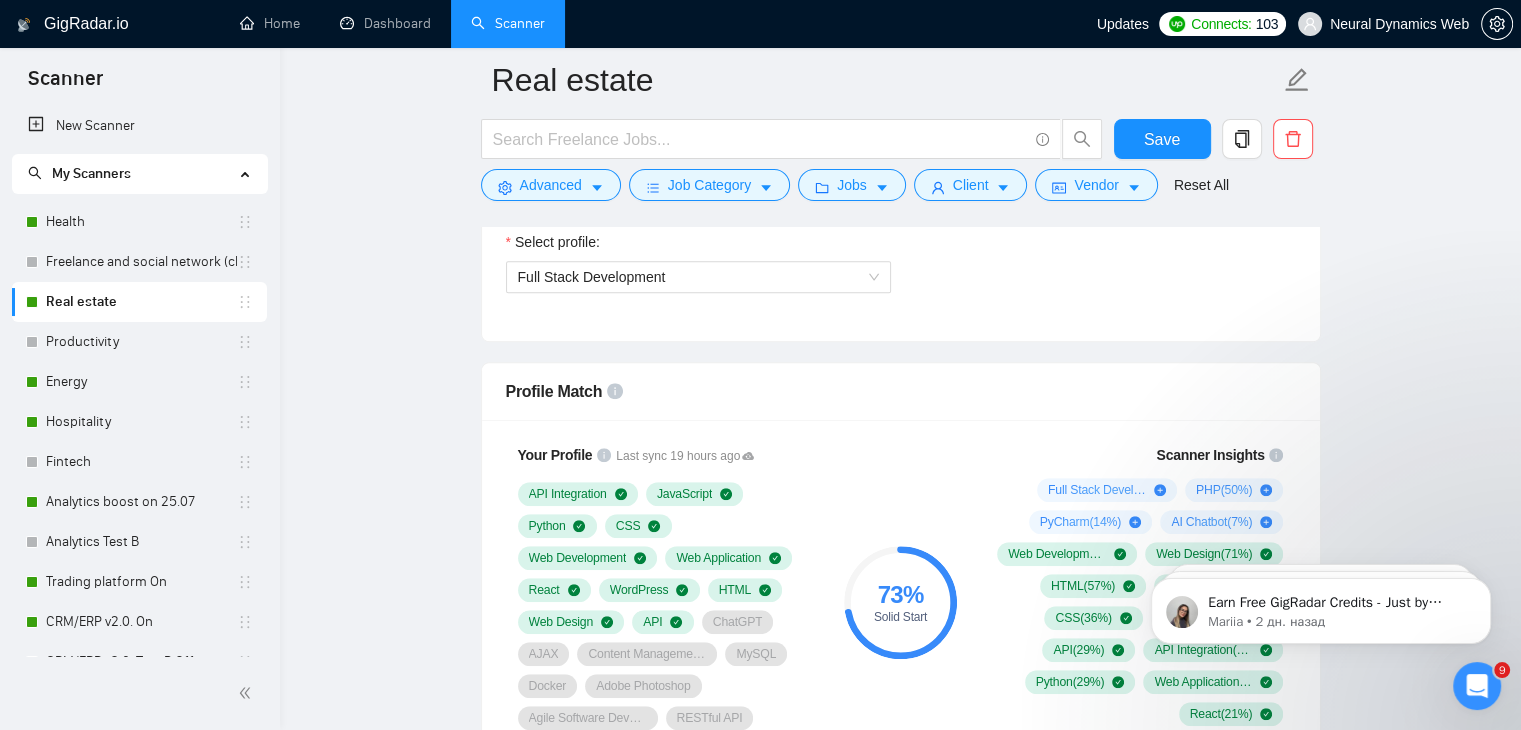 scroll, scrollTop: 1300, scrollLeft: 0, axis: vertical 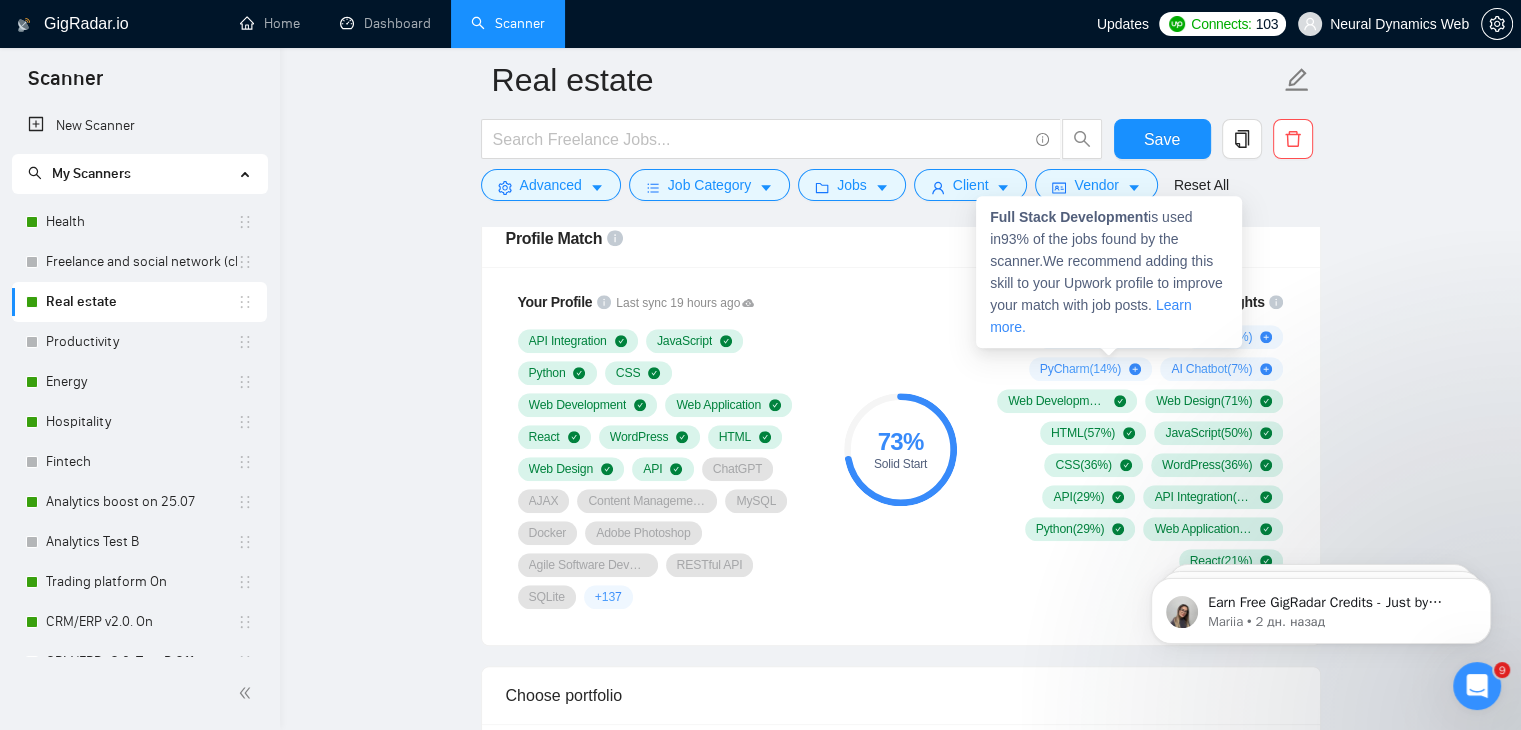 click on "Learn more." at bounding box center [1091, 316] 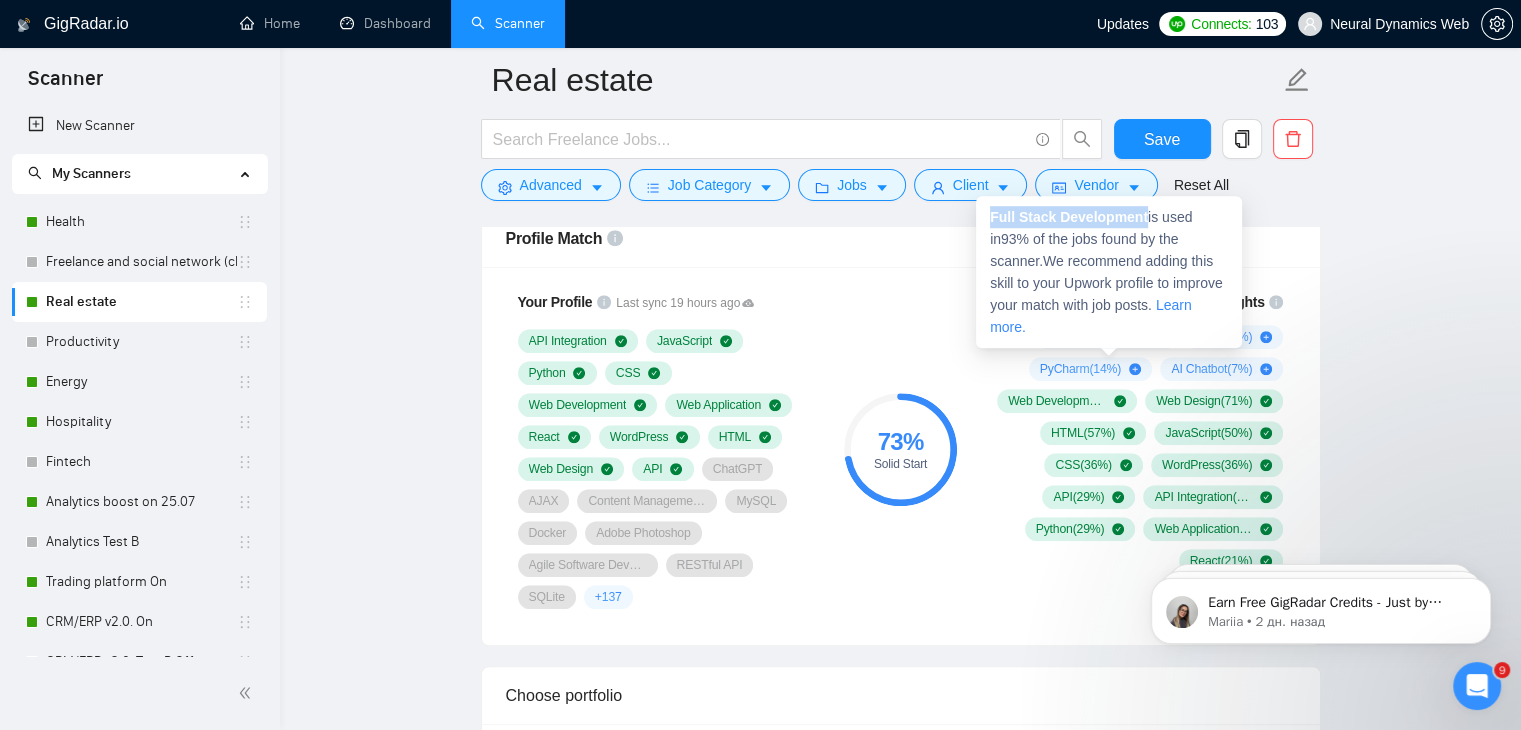 drag, startPoint x: 986, startPoint y: 217, endPoint x: 1144, endPoint y: 217, distance: 158 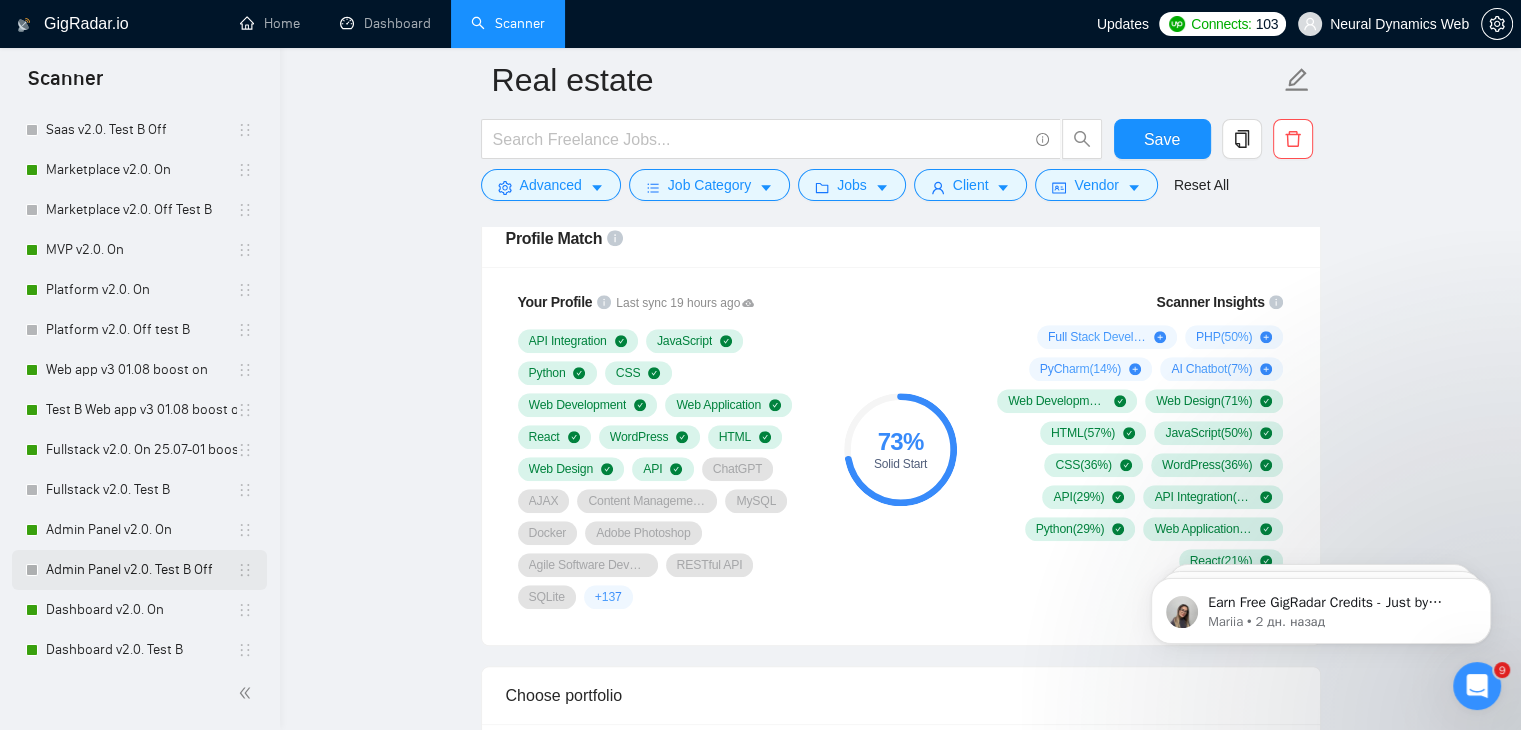 scroll, scrollTop: 800, scrollLeft: 0, axis: vertical 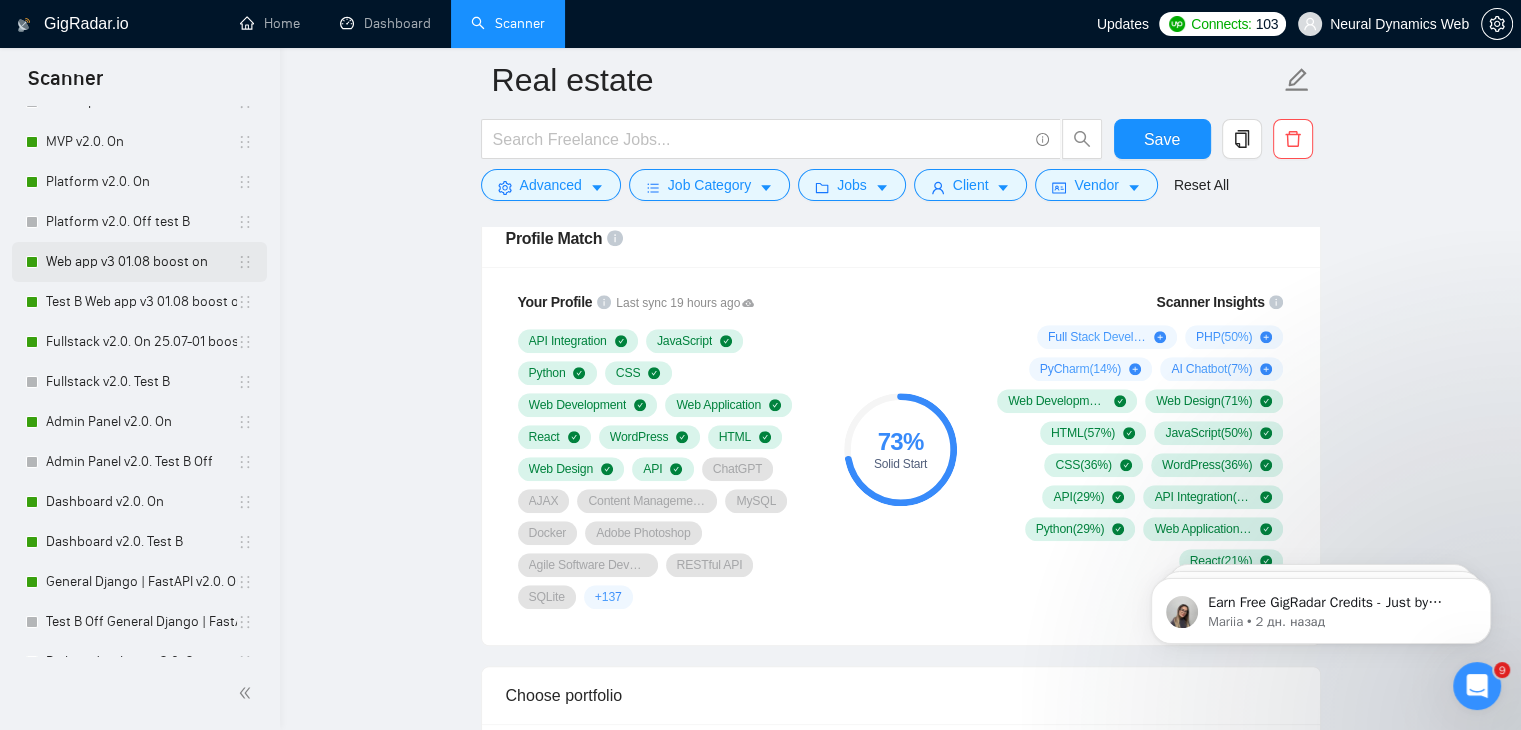 click on "Web app v3 01.08 boost on" at bounding box center [141, 262] 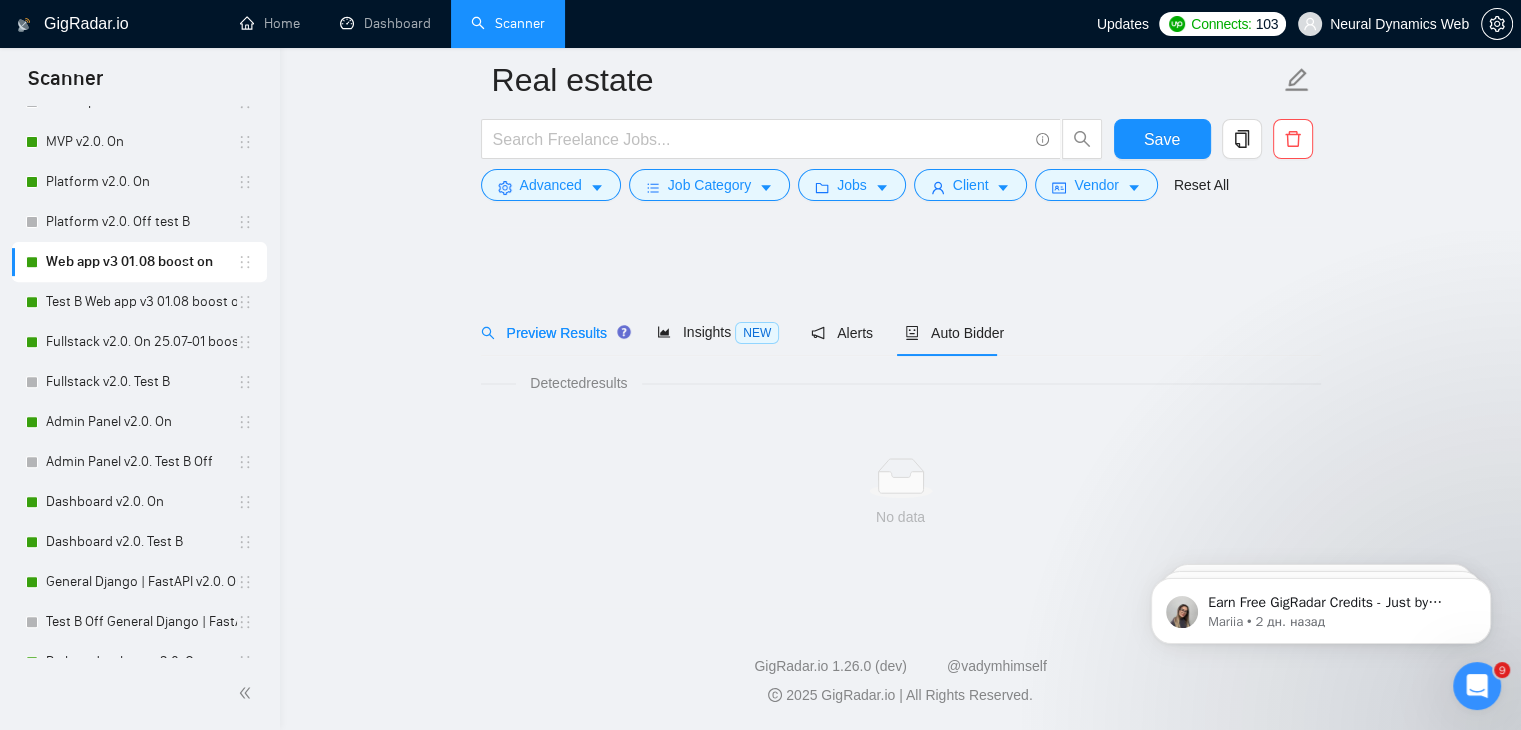 scroll, scrollTop: 0, scrollLeft: 0, axis: both 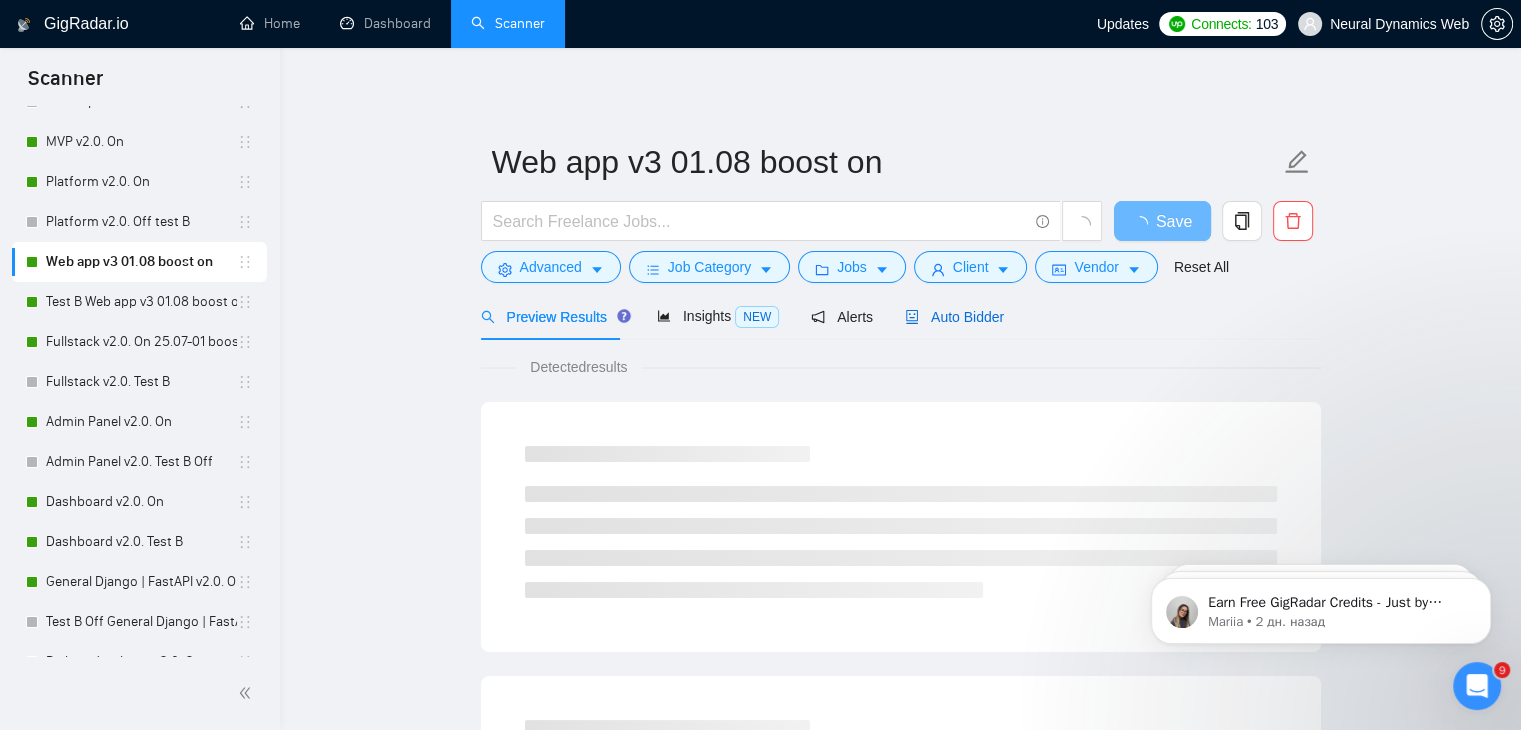 click on "Auto Bidder" at bounding box center [954, 317] 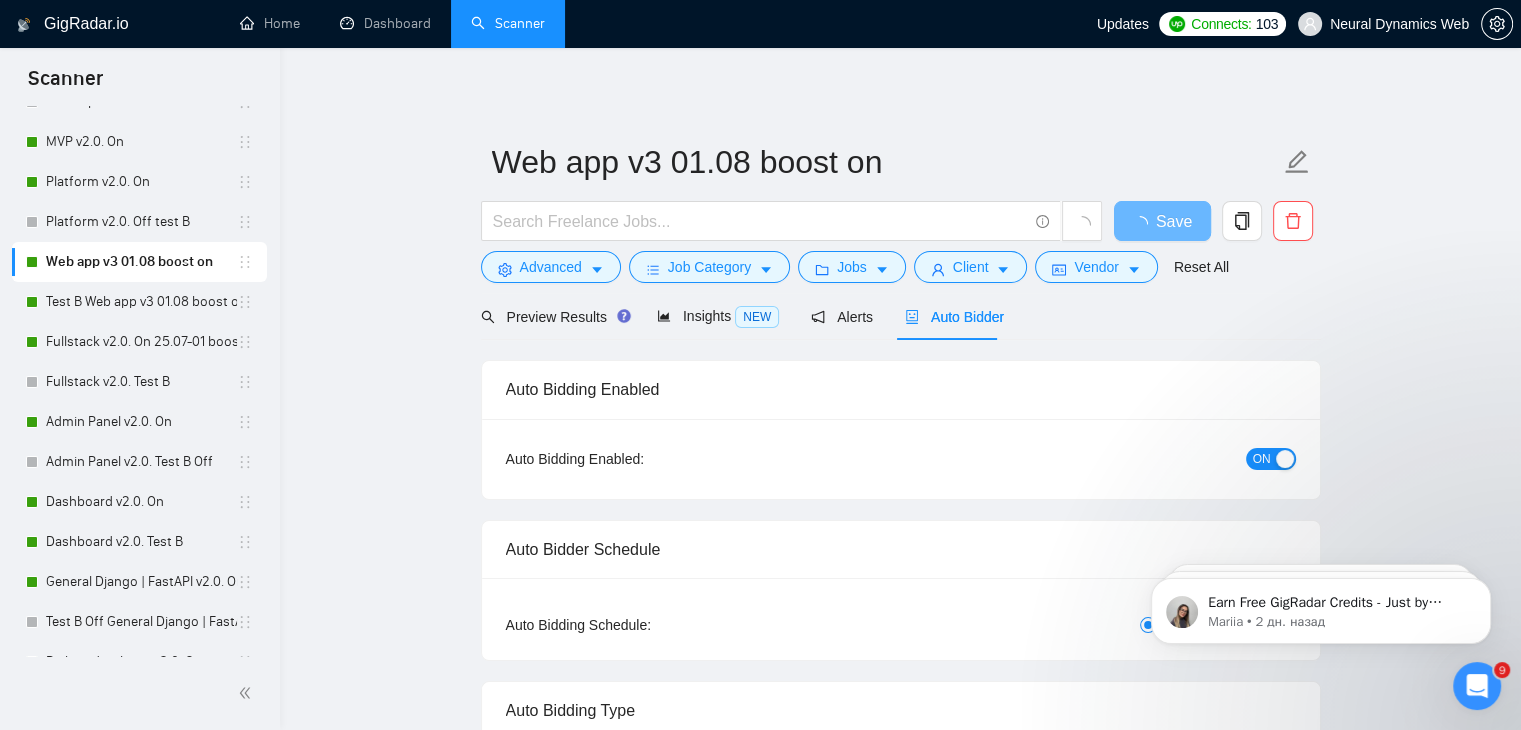 type 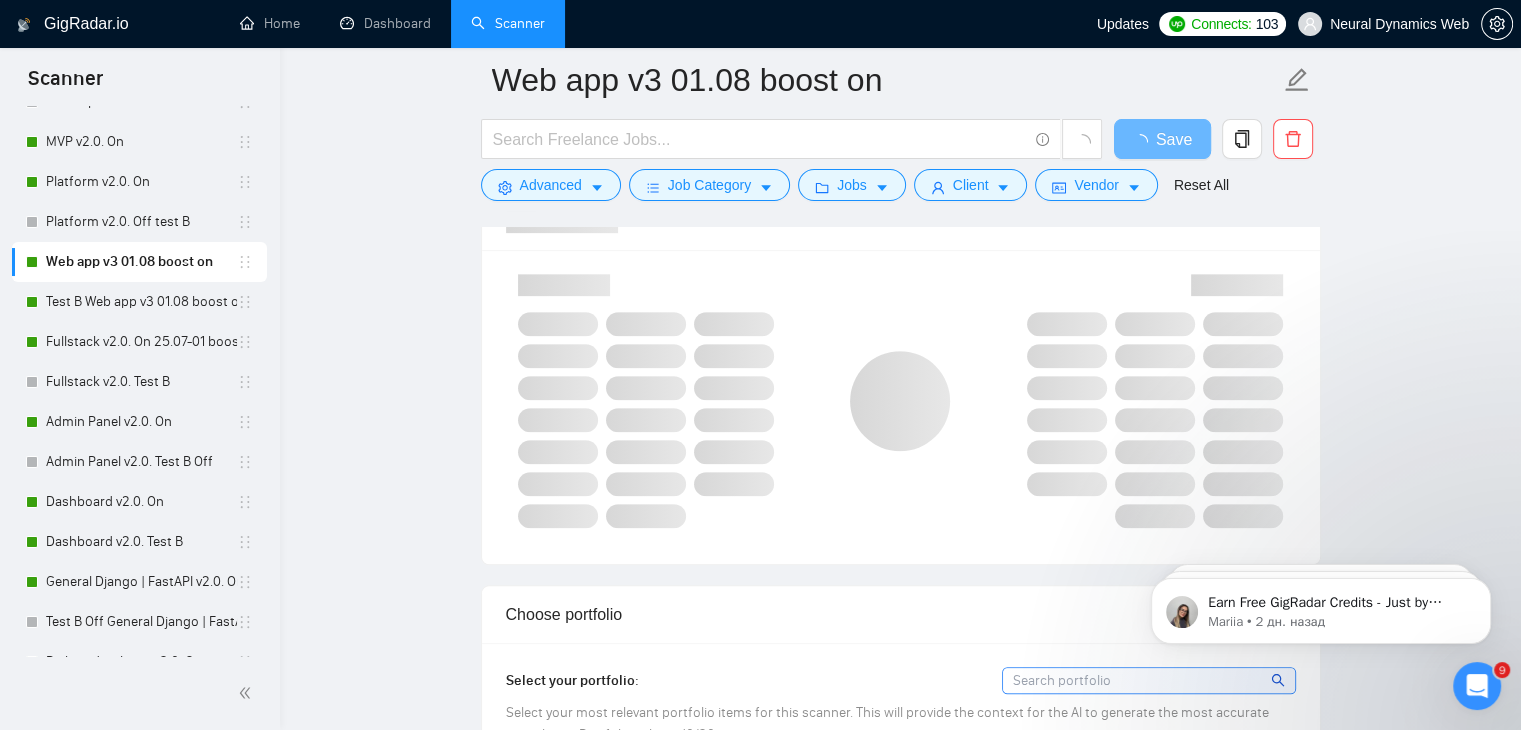scroll, scrollTop: 1600, scrollLeft: 0, axis: vertical 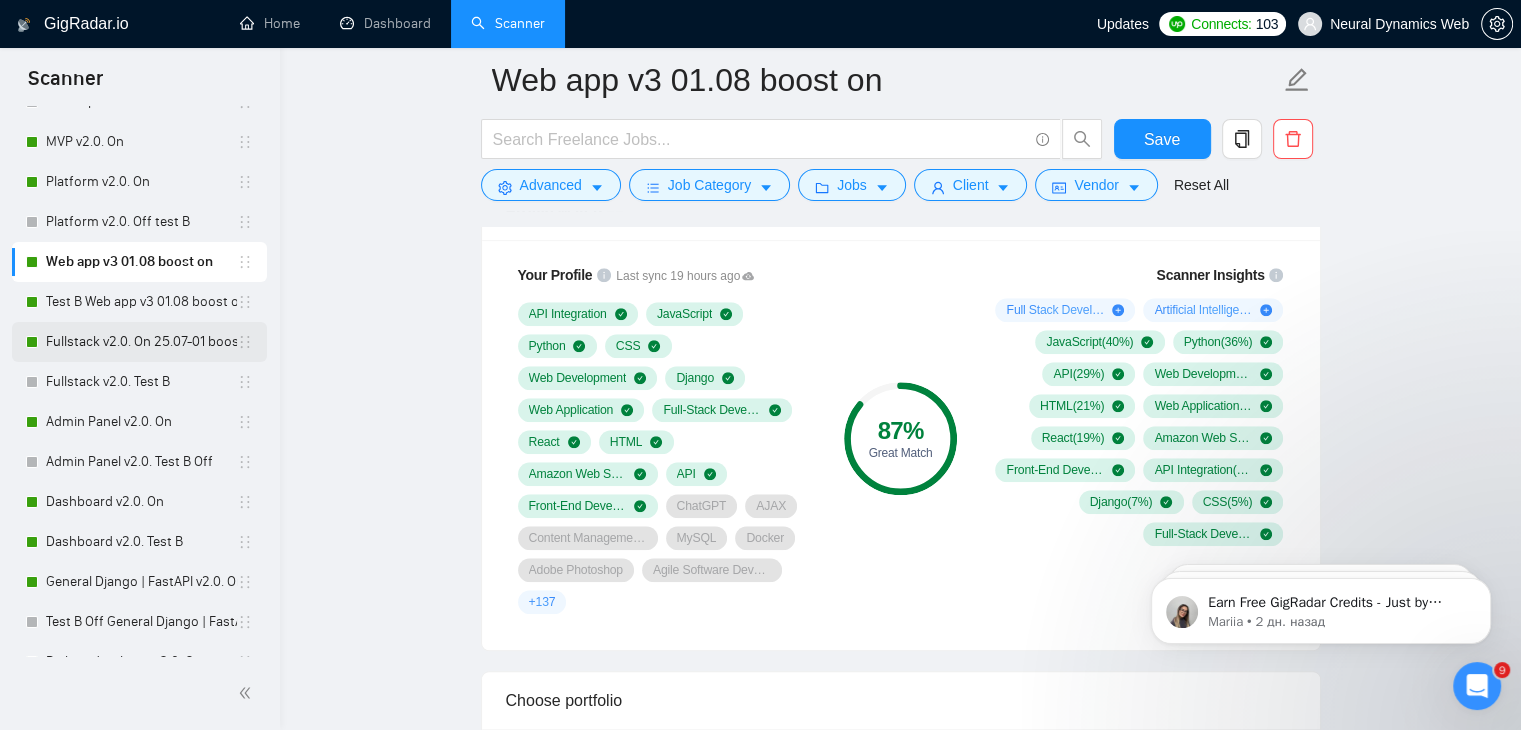 click on "Fullstack v2.0. On 25.07-01 boost" at bounding box center (141, 342) 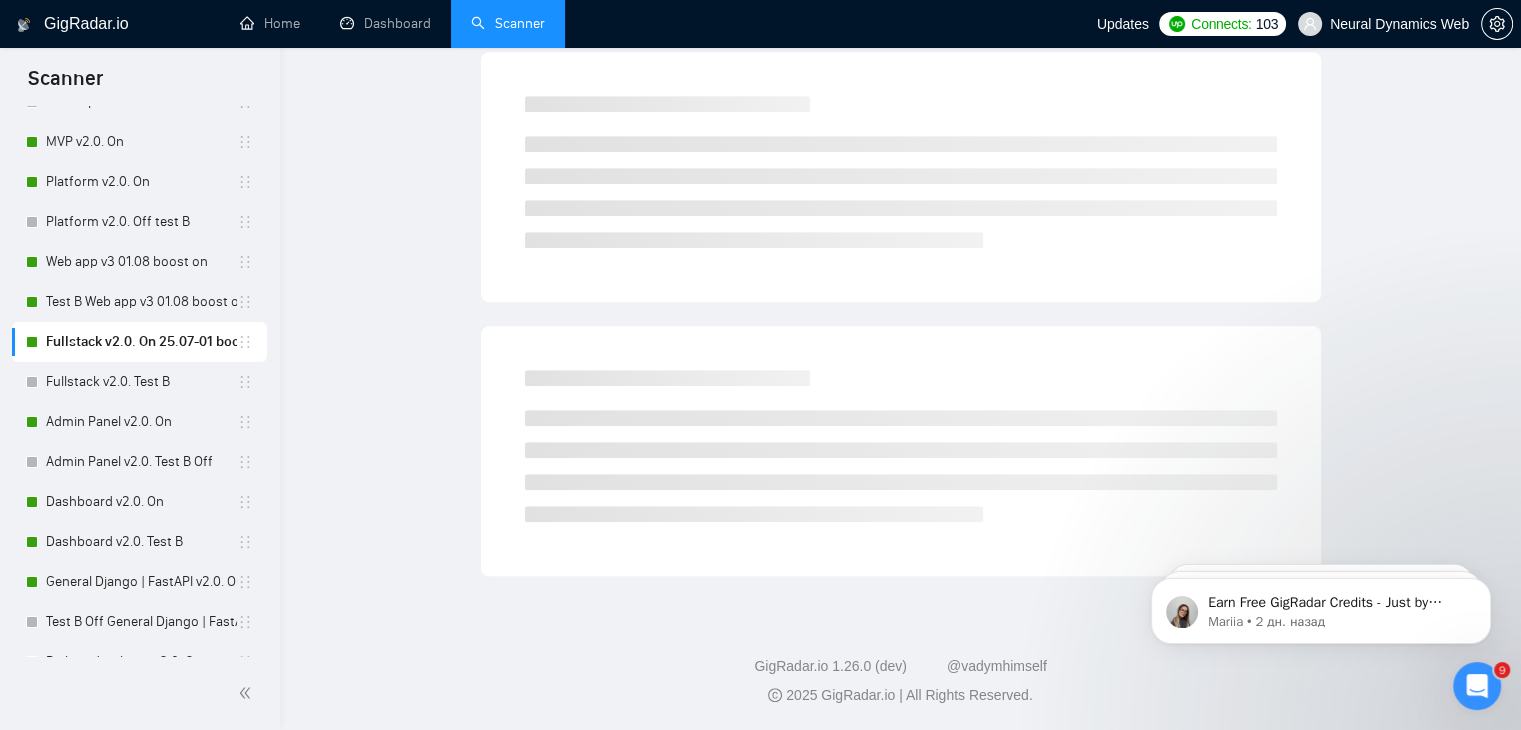 scroll, scrollTop: 0, scrollLeft: 0, axis: both 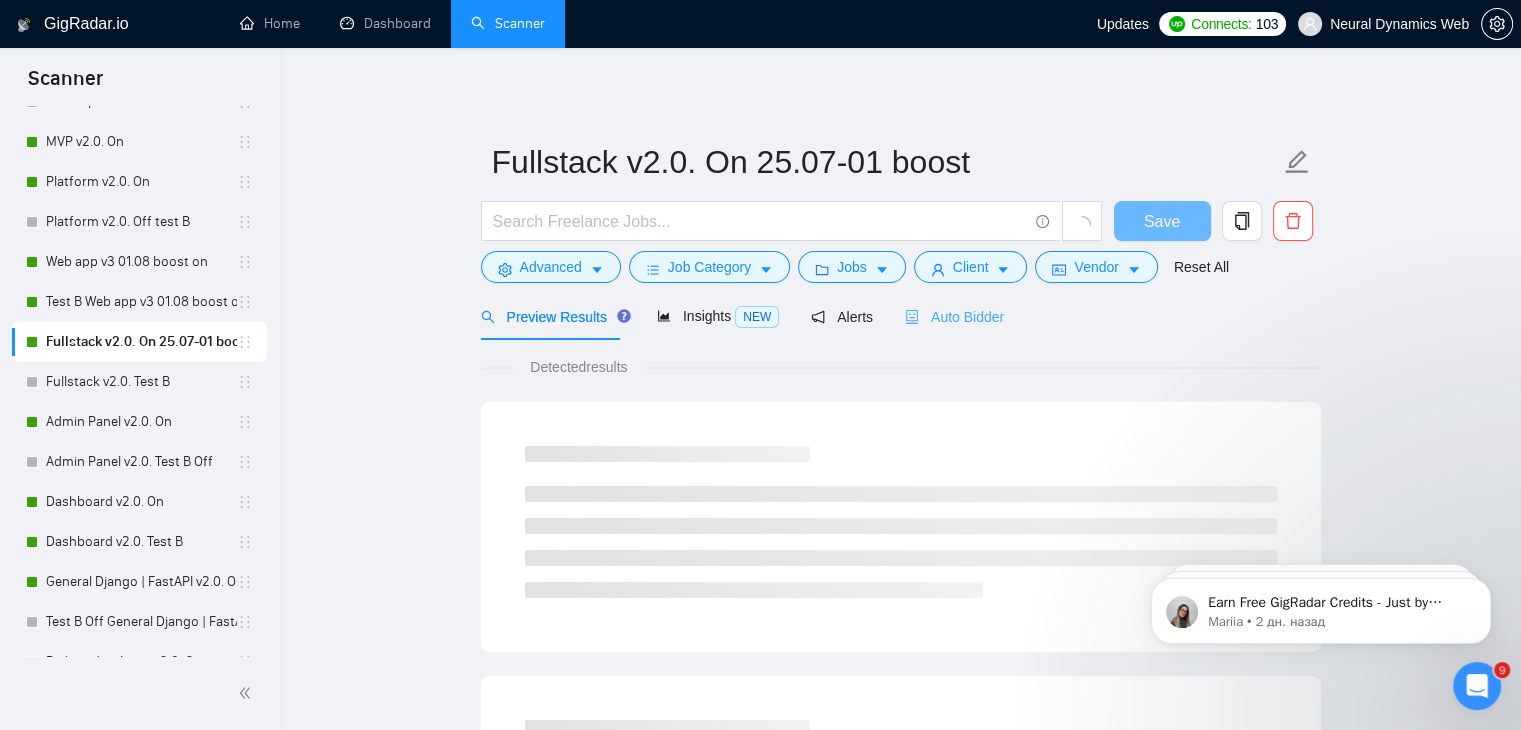 click on "Auto Bidder" at bounding box center (954, 316) 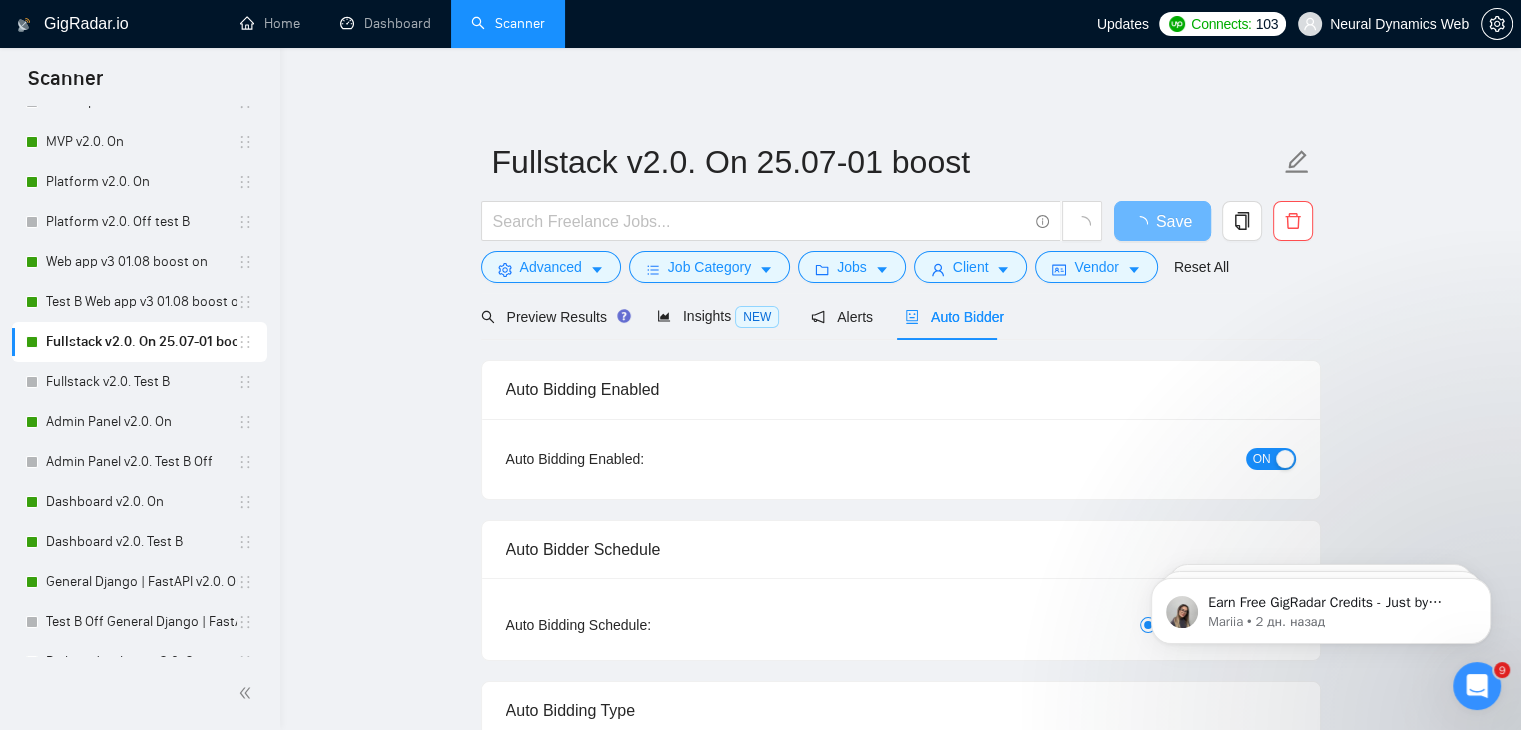 type 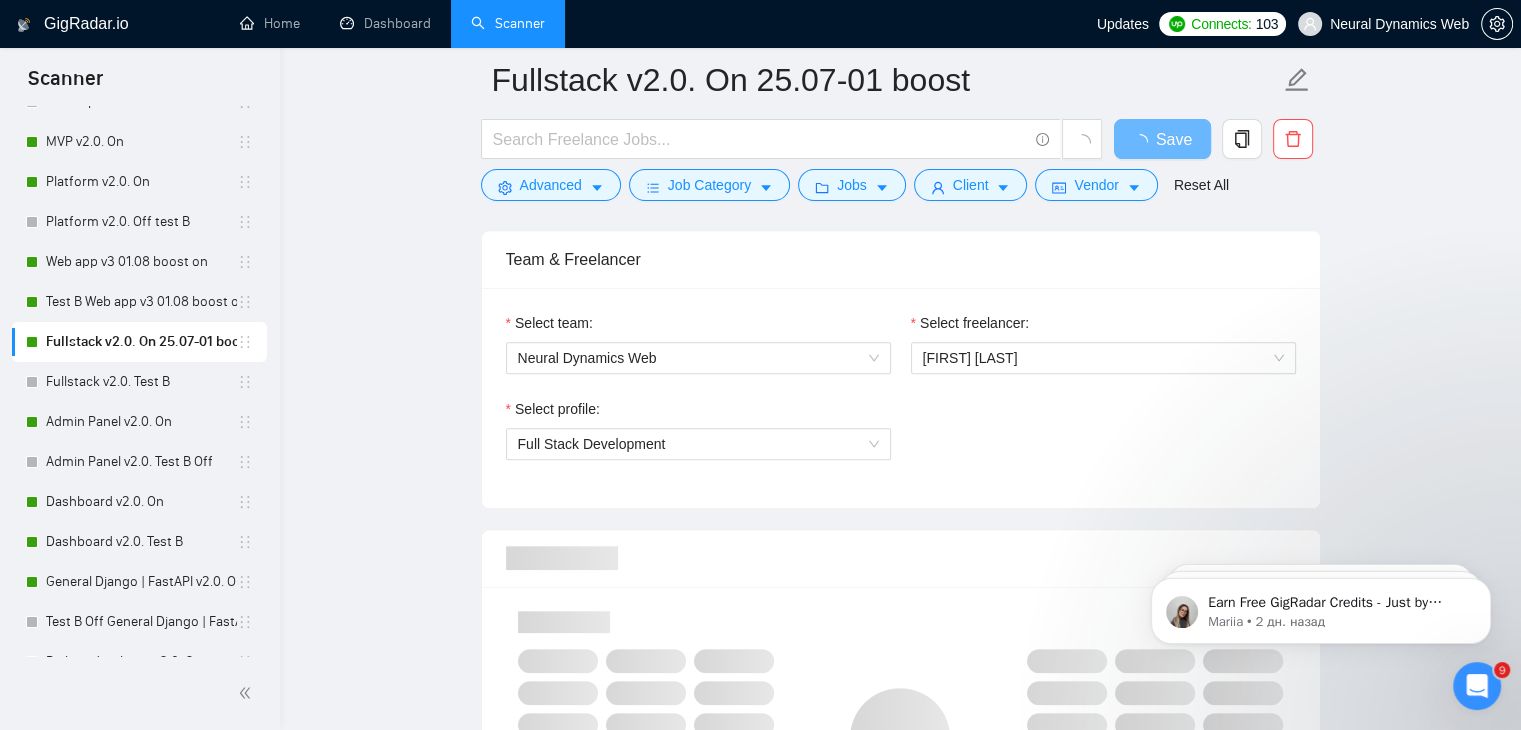 scroll, scrollTop: 1300, scrollLeft: 0, axis: vertical 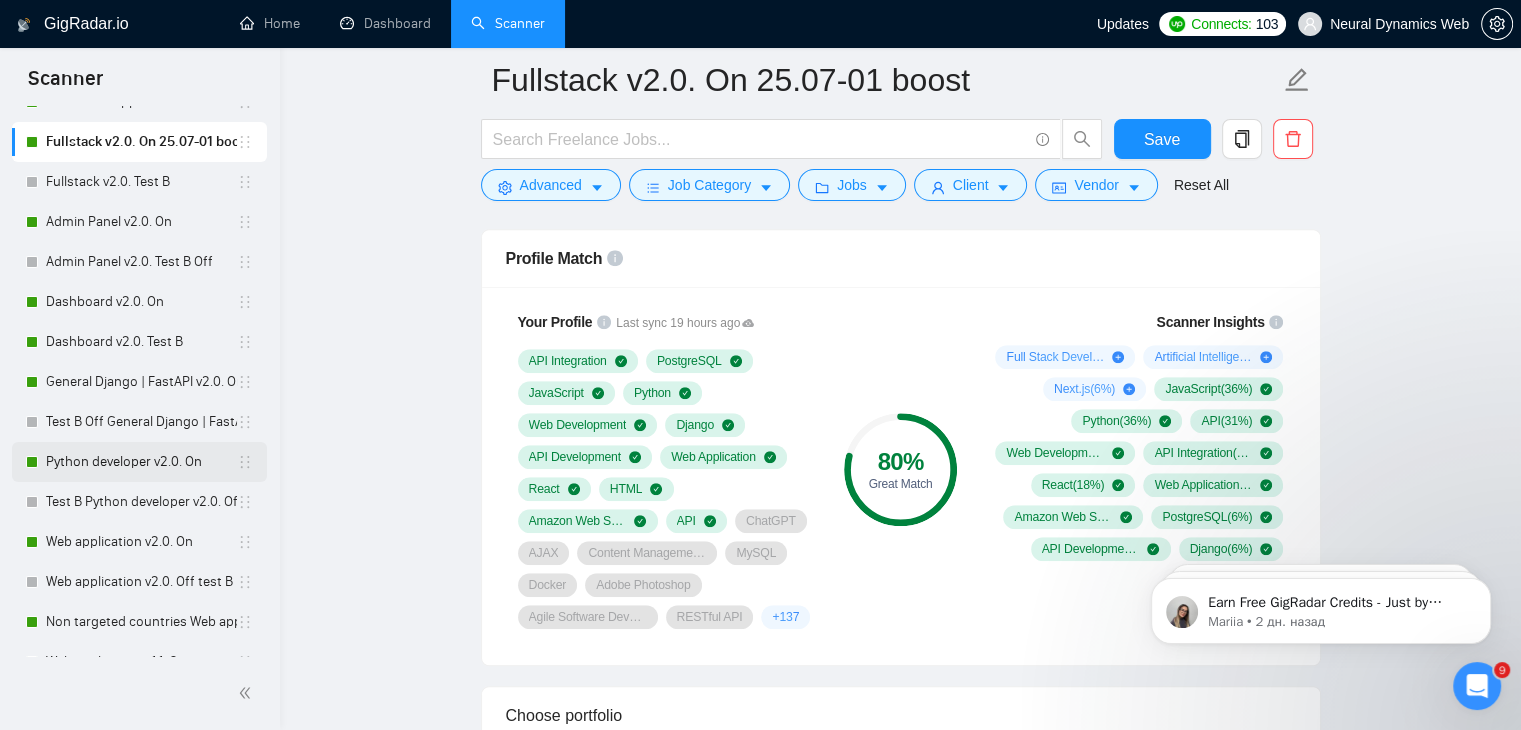 click on "Python developer v2.0. On" at bounding box center [141, 462] 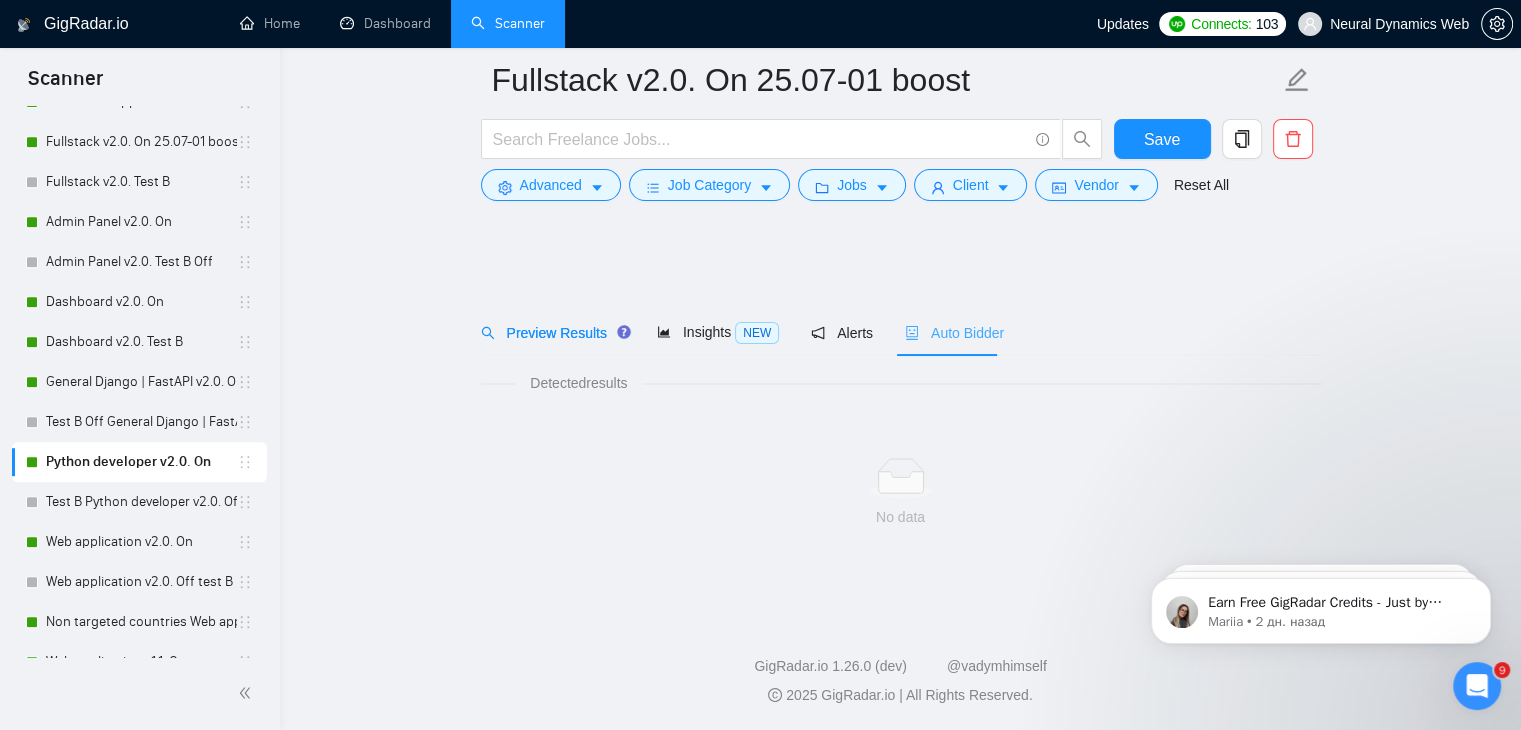 scroll, scrollTop: 0, scrollLeft: 0, axis: both 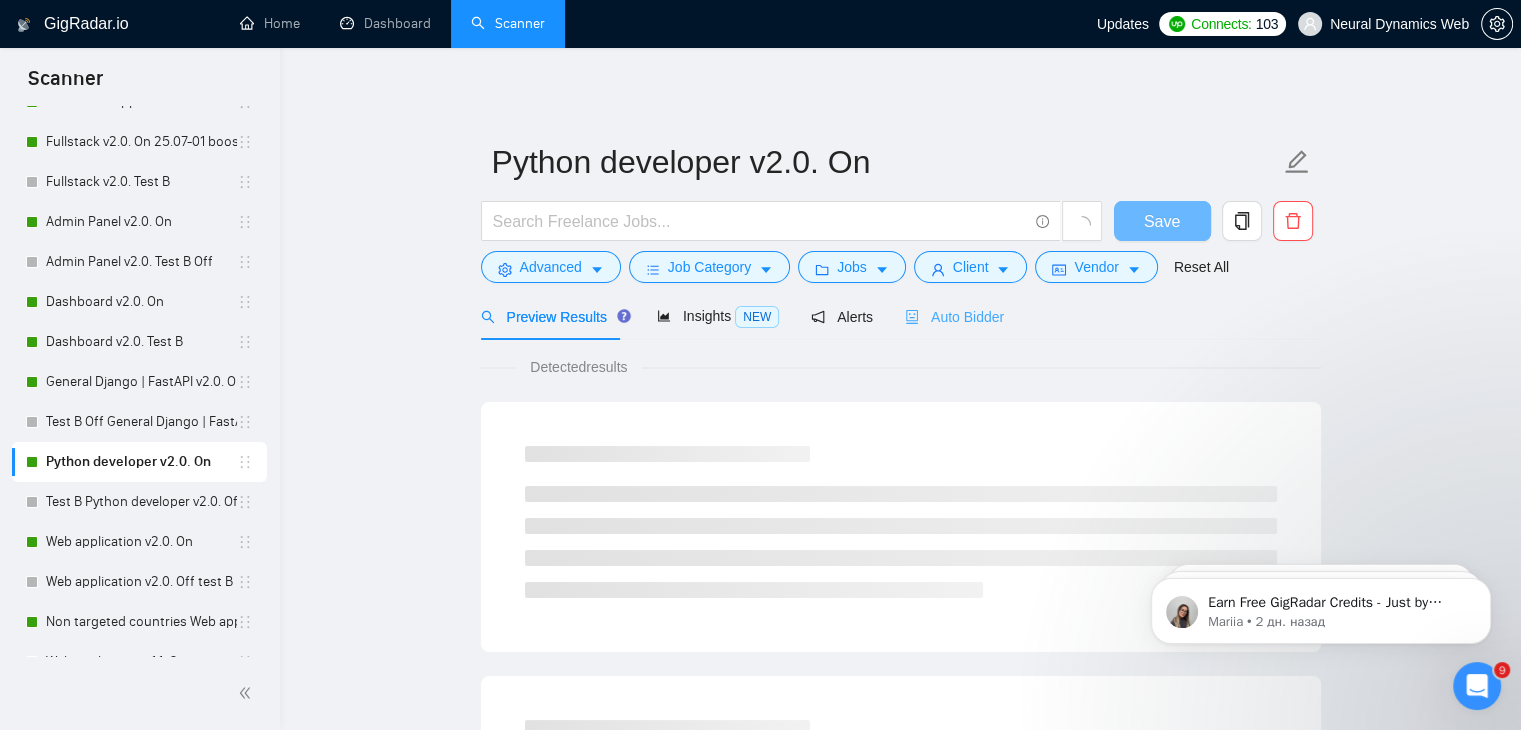 click on "Auto Bidder" at bounding box center [954, 316] 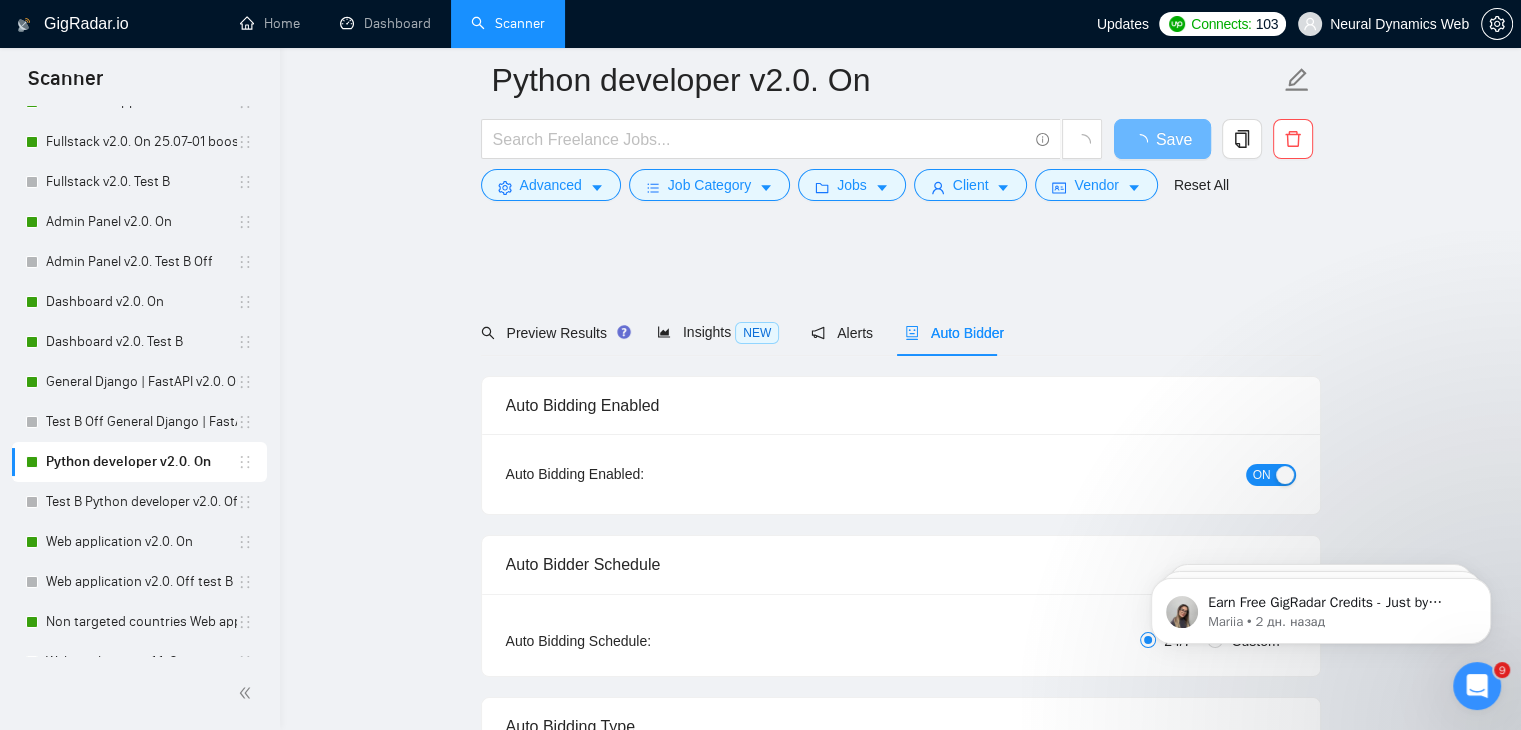 scroll, scrollTop: 1400, scrollLeft: 0, axis: vertical 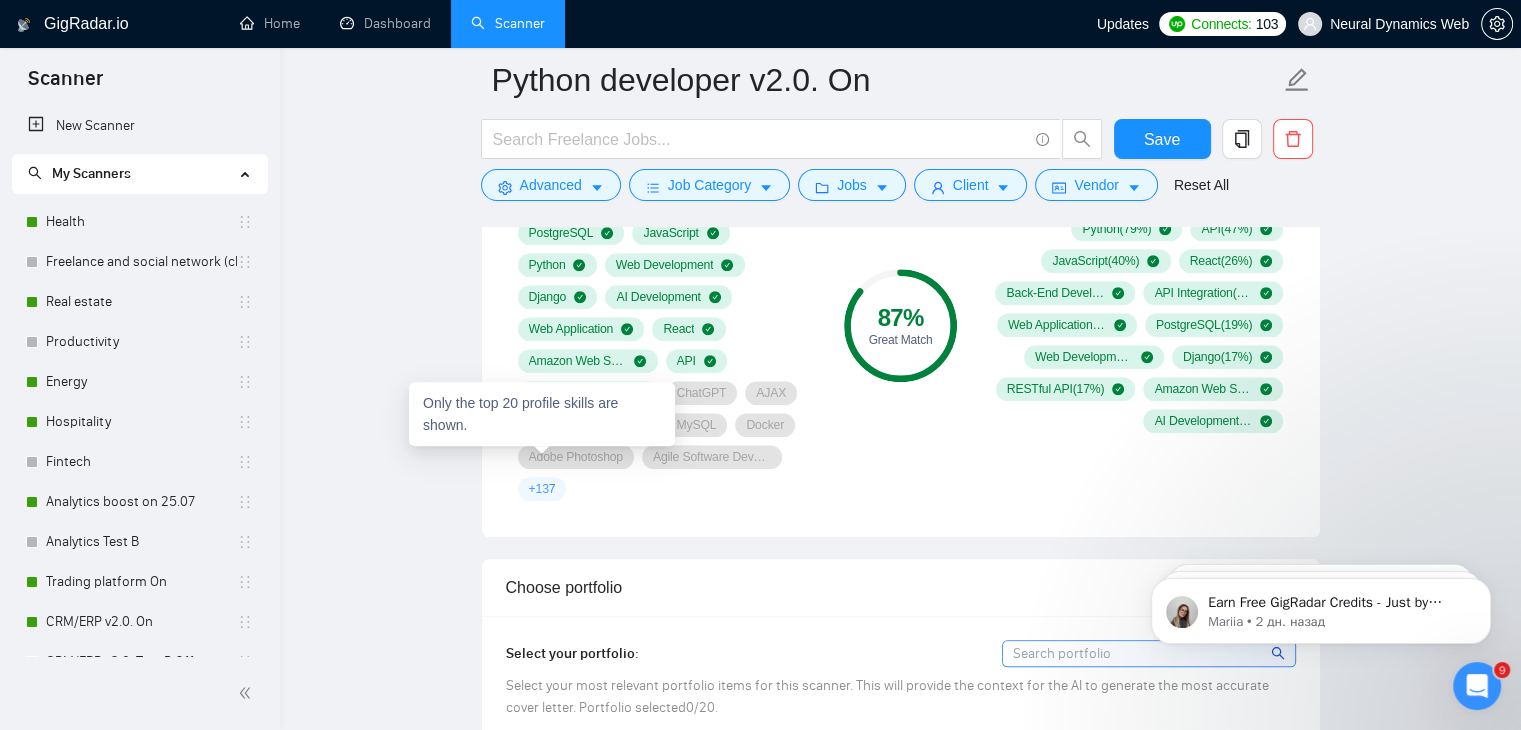 click on "+ 137" at bounding box center (542, 489) 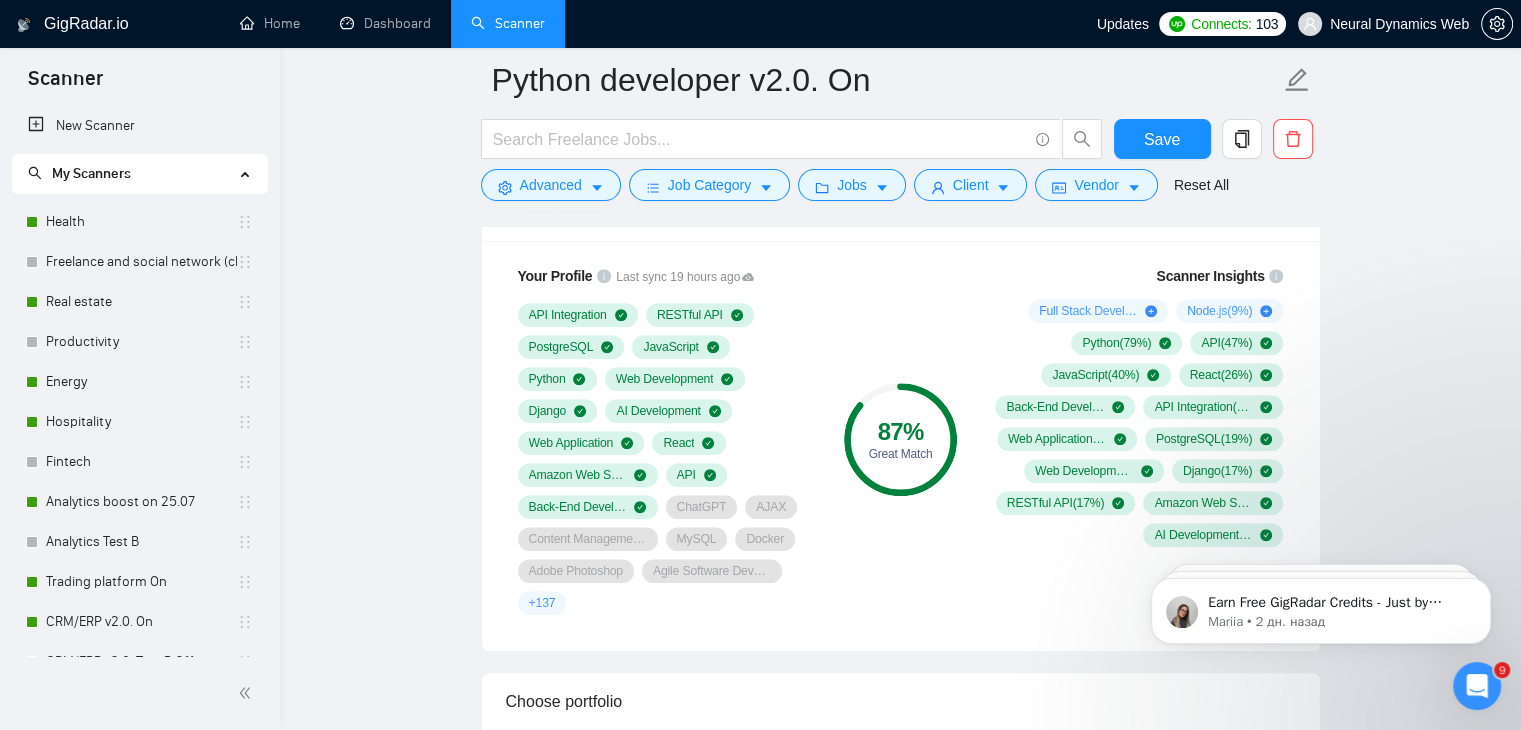 scroll, scrollTop: 1260, scrollLeft: 0, axis: vertical 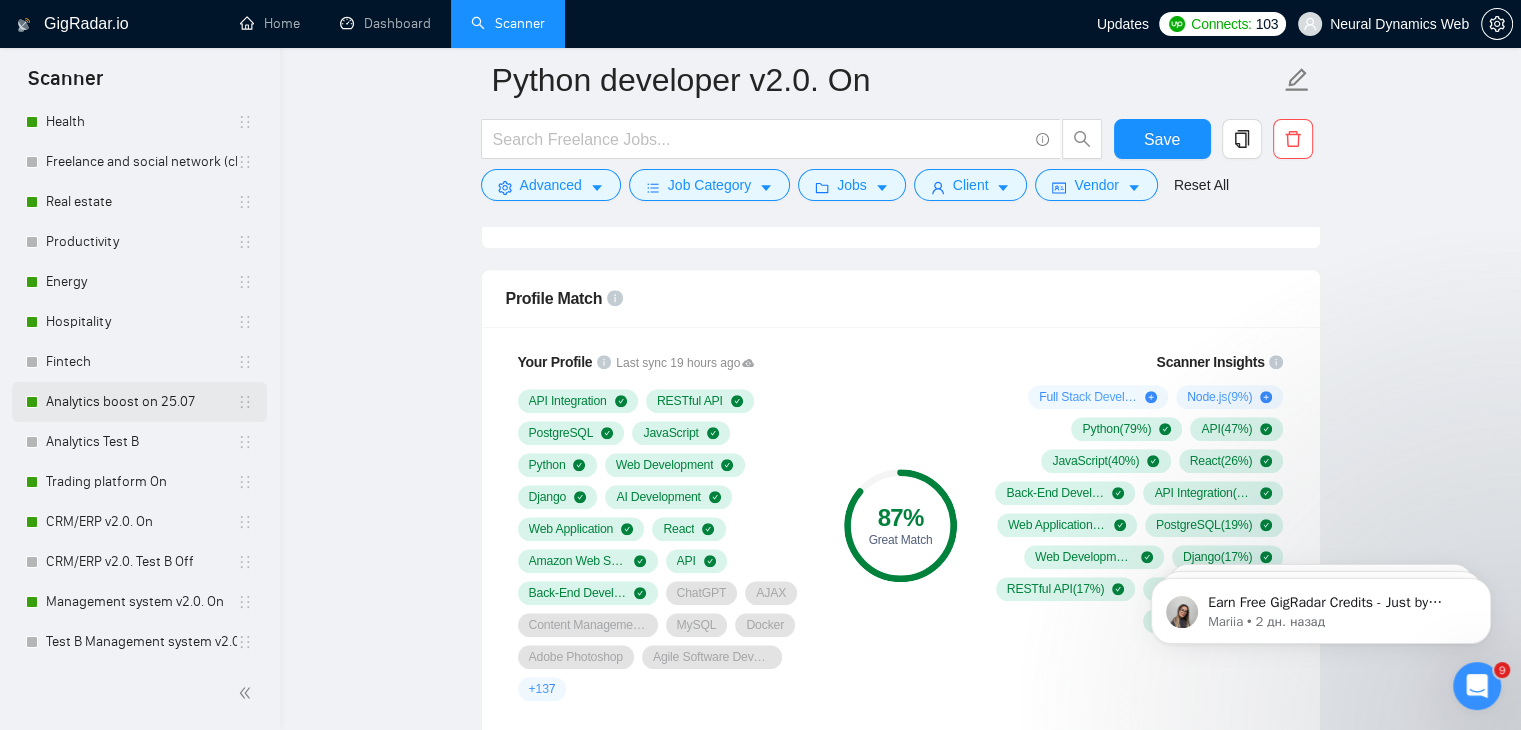click on "Analytics boost on 25.07" at bounding box center (141, 402) 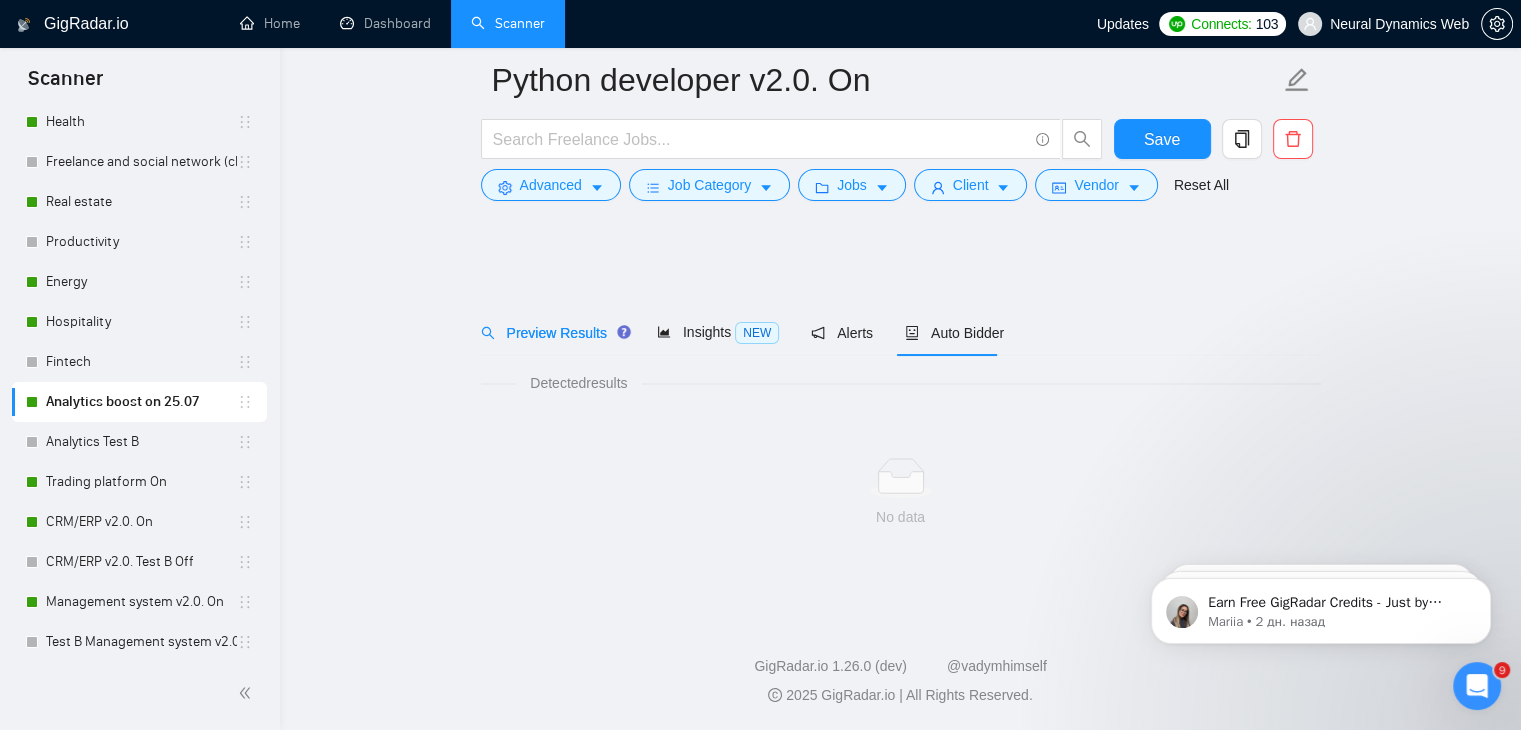 scroll, scrollTop: 0, scrollLeft: 0, axis: both 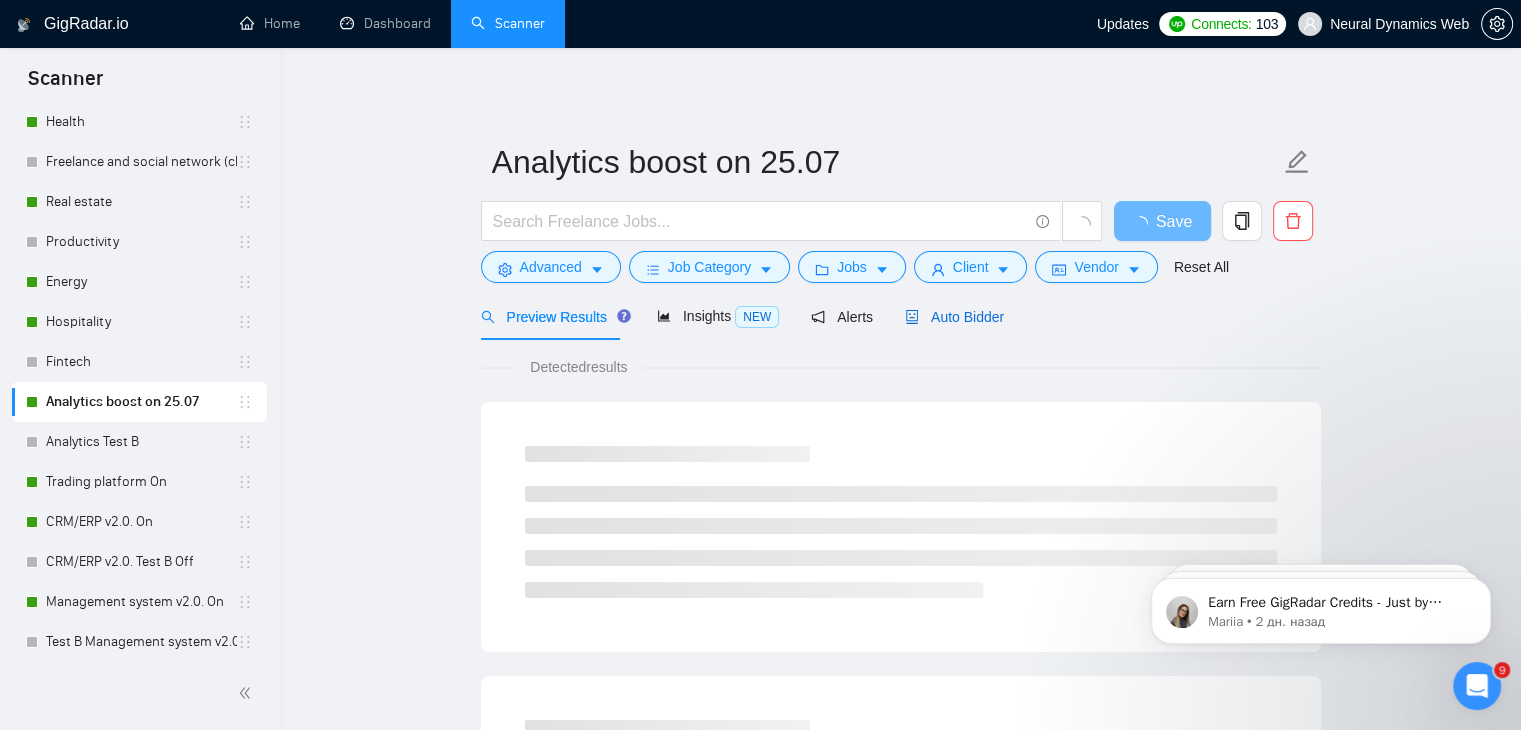 click on "Auto Bidder" at bounding box center [954, 317] 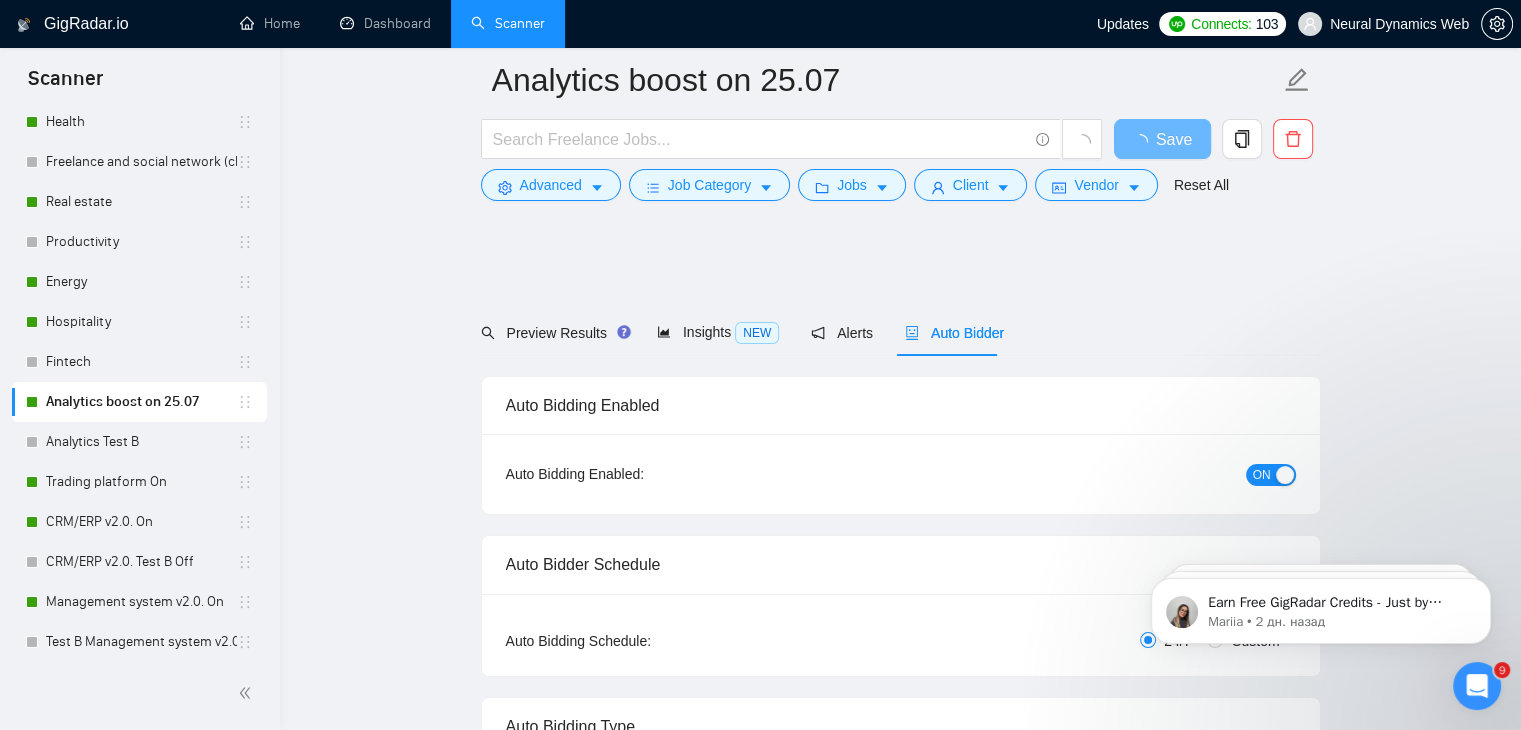 scroll, scrollTop: 1400, scrollLeft: 0, axis: vertical 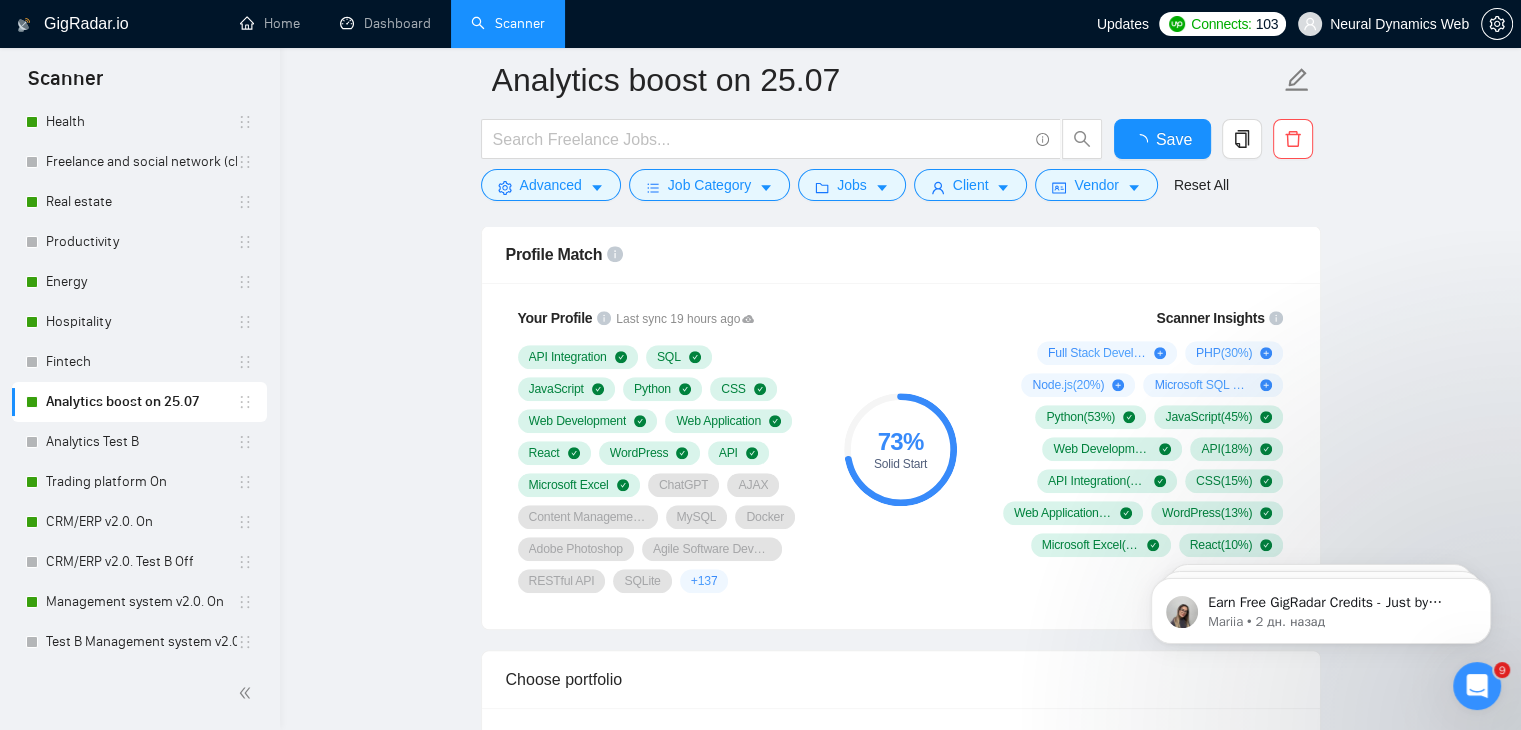 type 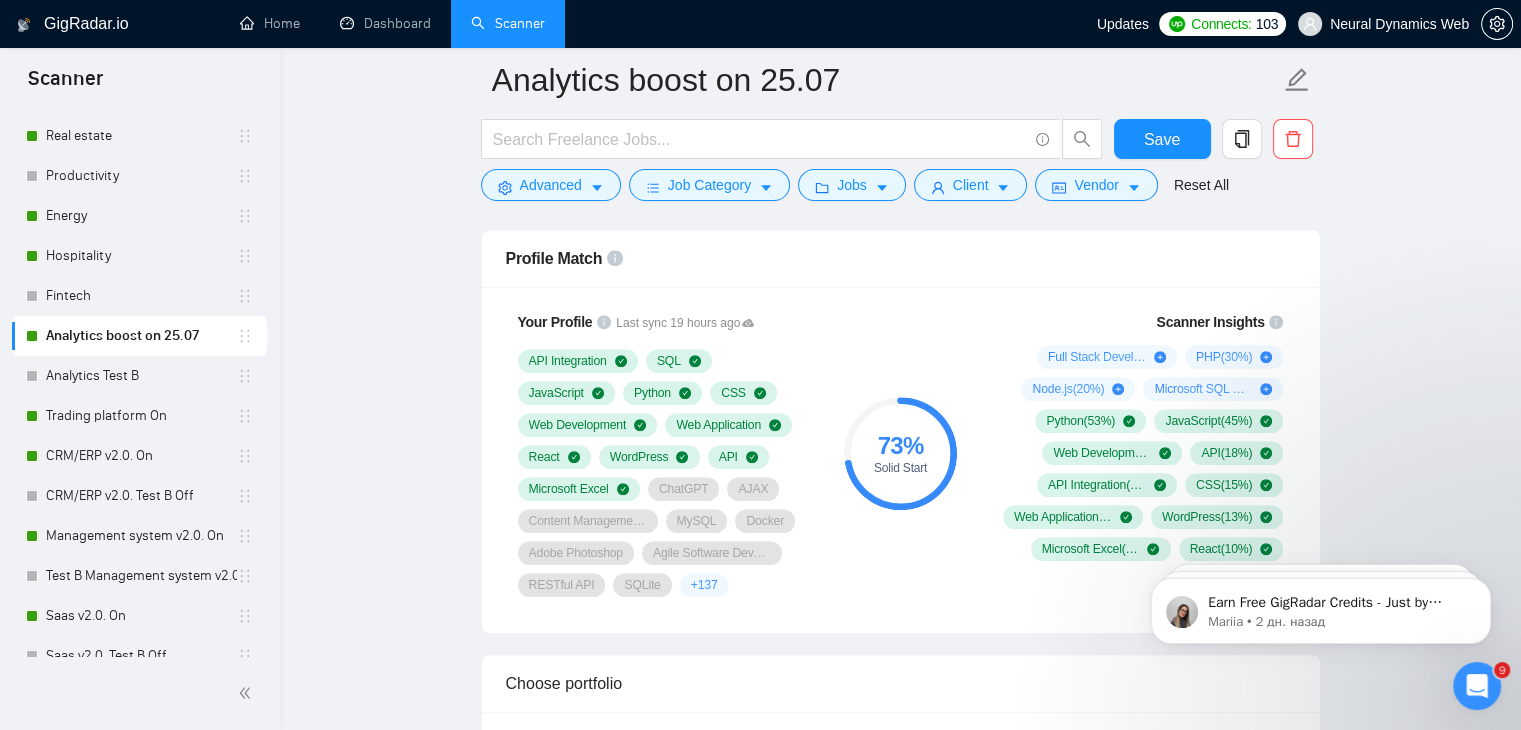scroll, scrollTop: 200, scrollLeft: 0, axis: vertical 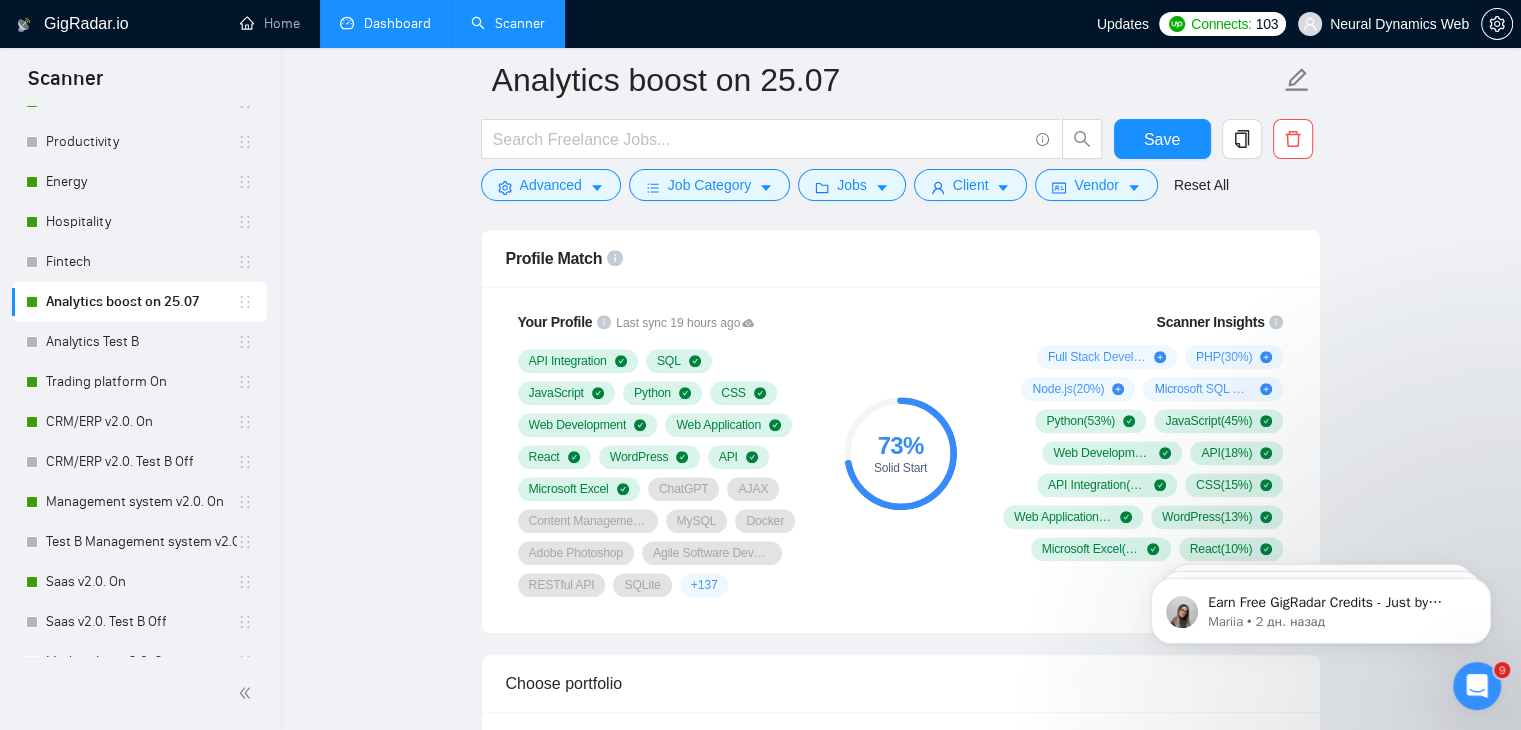 click on "Dashboard" at bounding box center (385, 23) 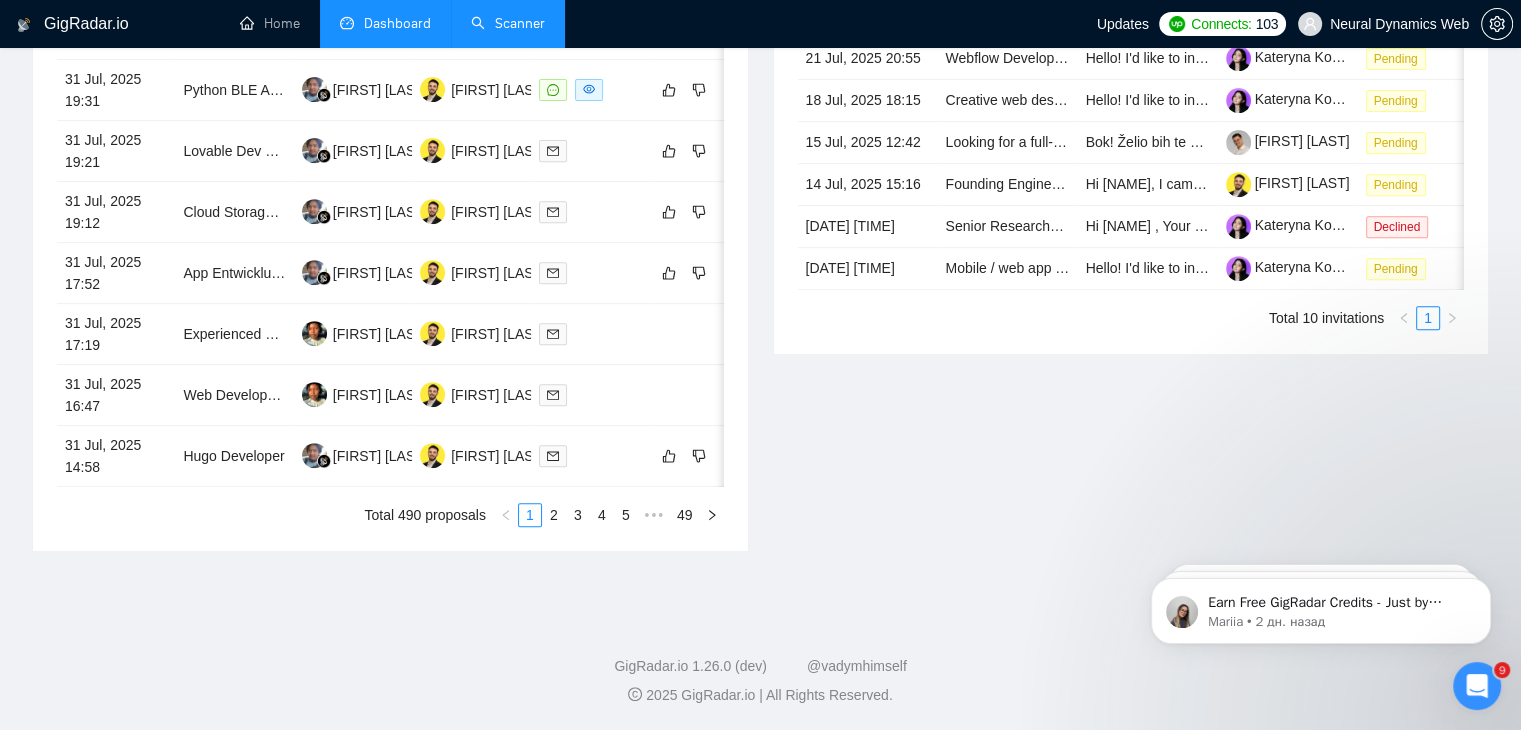 type on "2025-07-07" 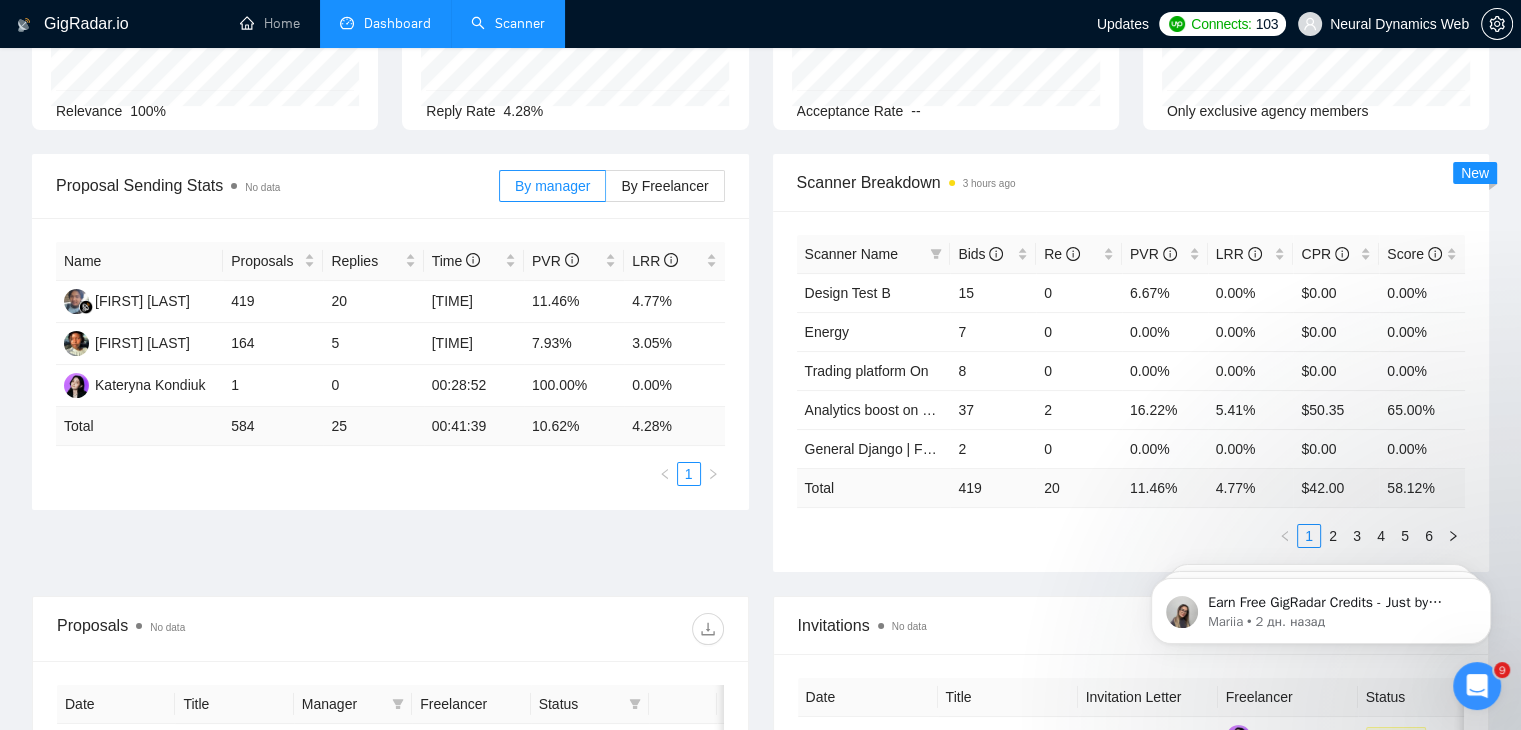 scroll, scrollTop: 0, scrollLeft: 0, axis: both 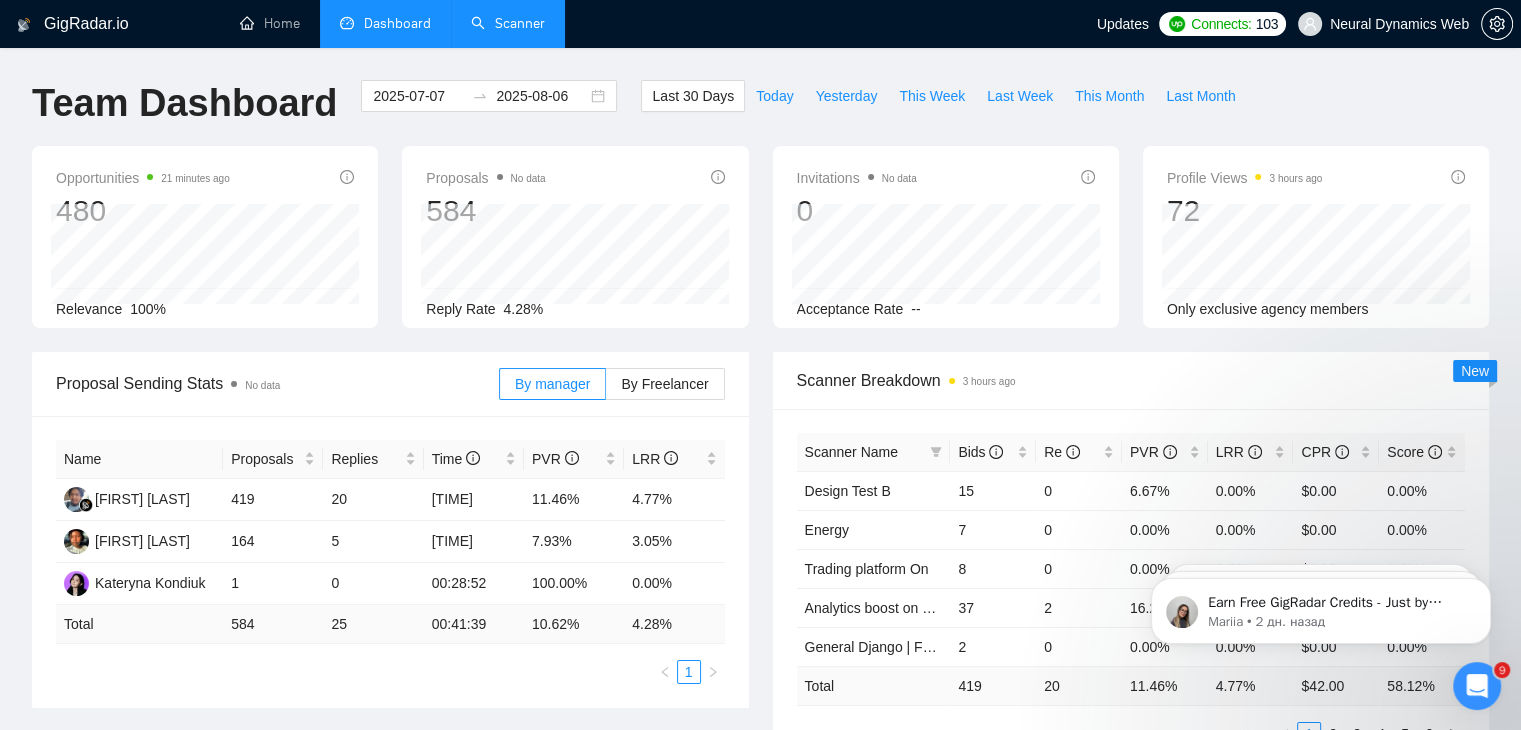 click on "Scanner" at bounding box center [508, 23] 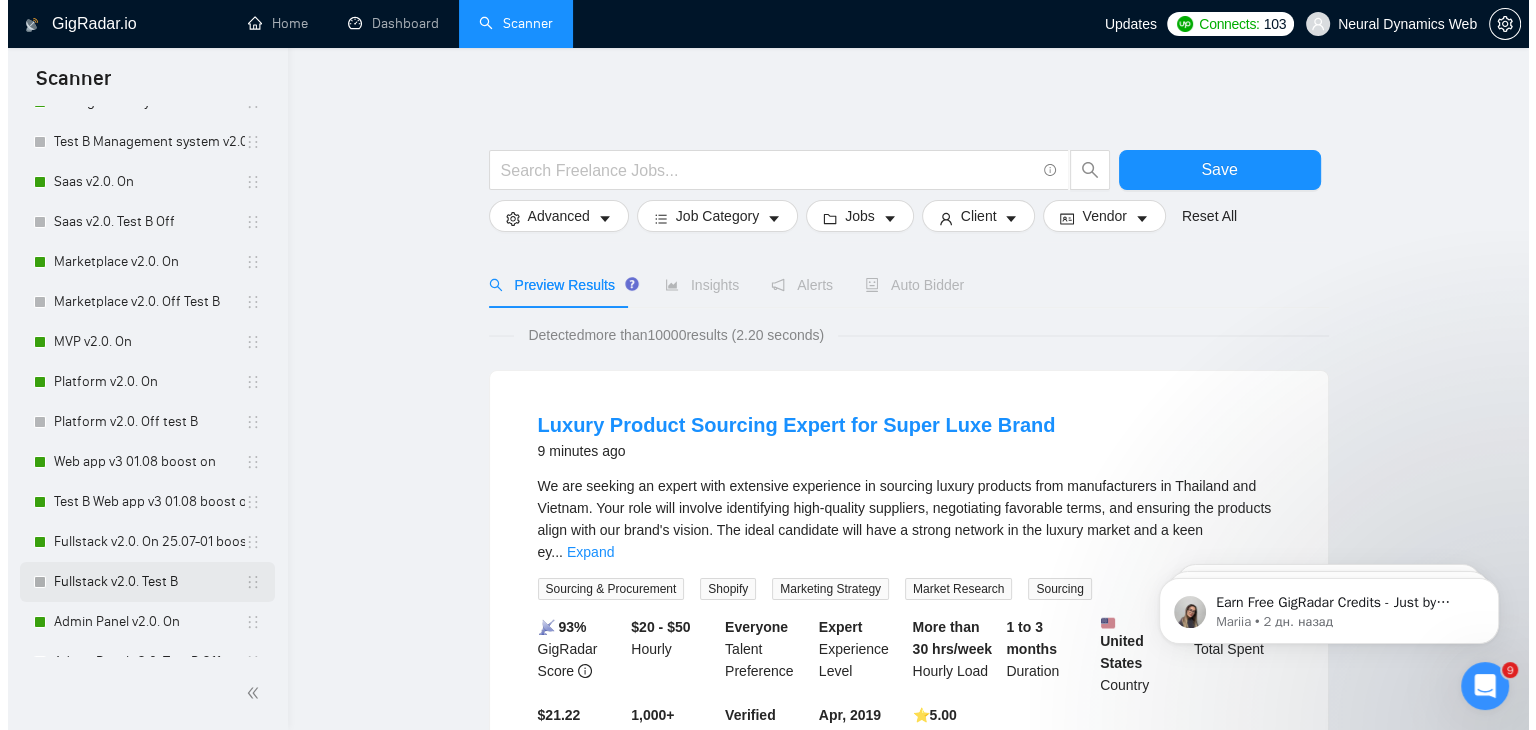 scroll, scrollTop: 800, scrollLeft: 0, axis: vertical 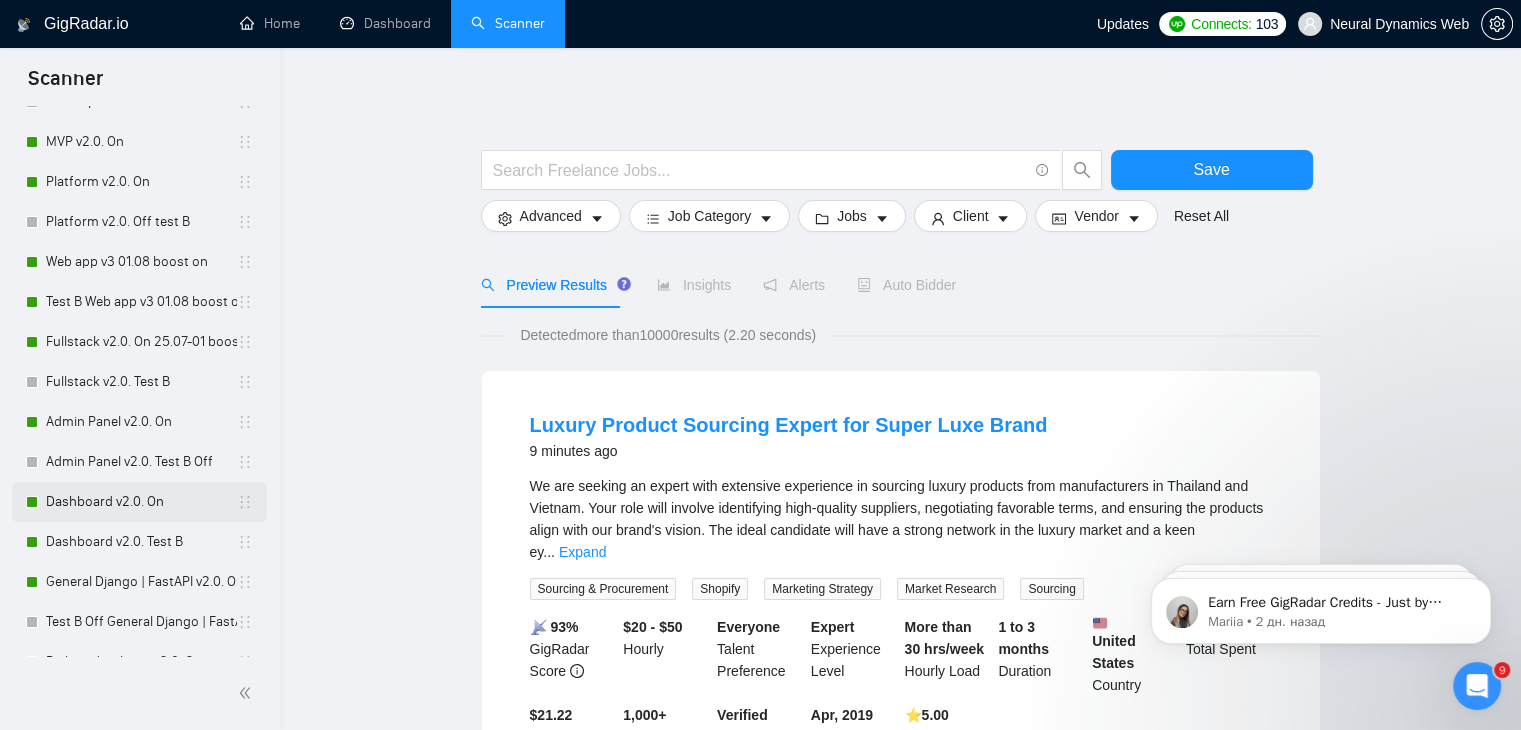 click on "Dashboard v2.0. On" at bounding box center [141, 502] 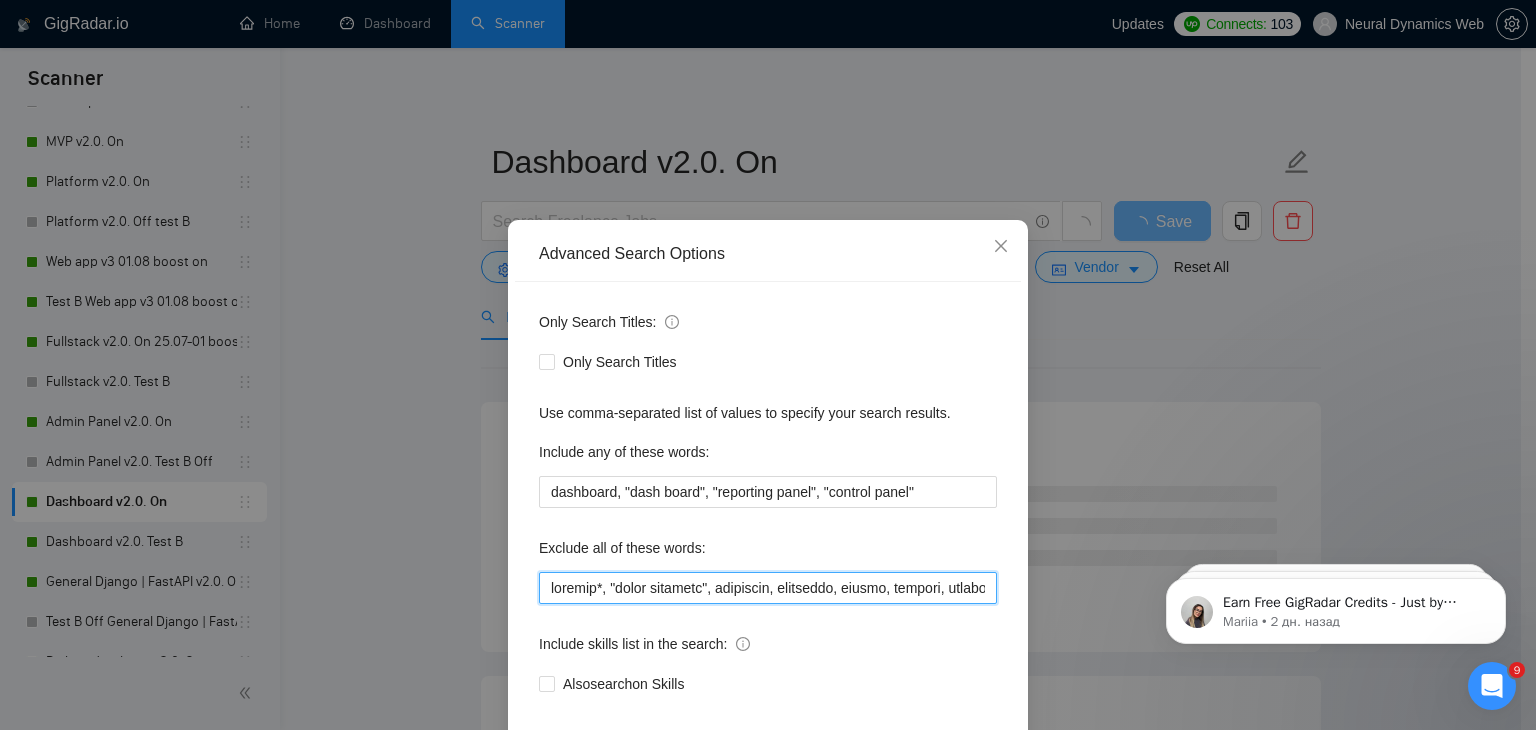 click at bounding box center (768, 588) 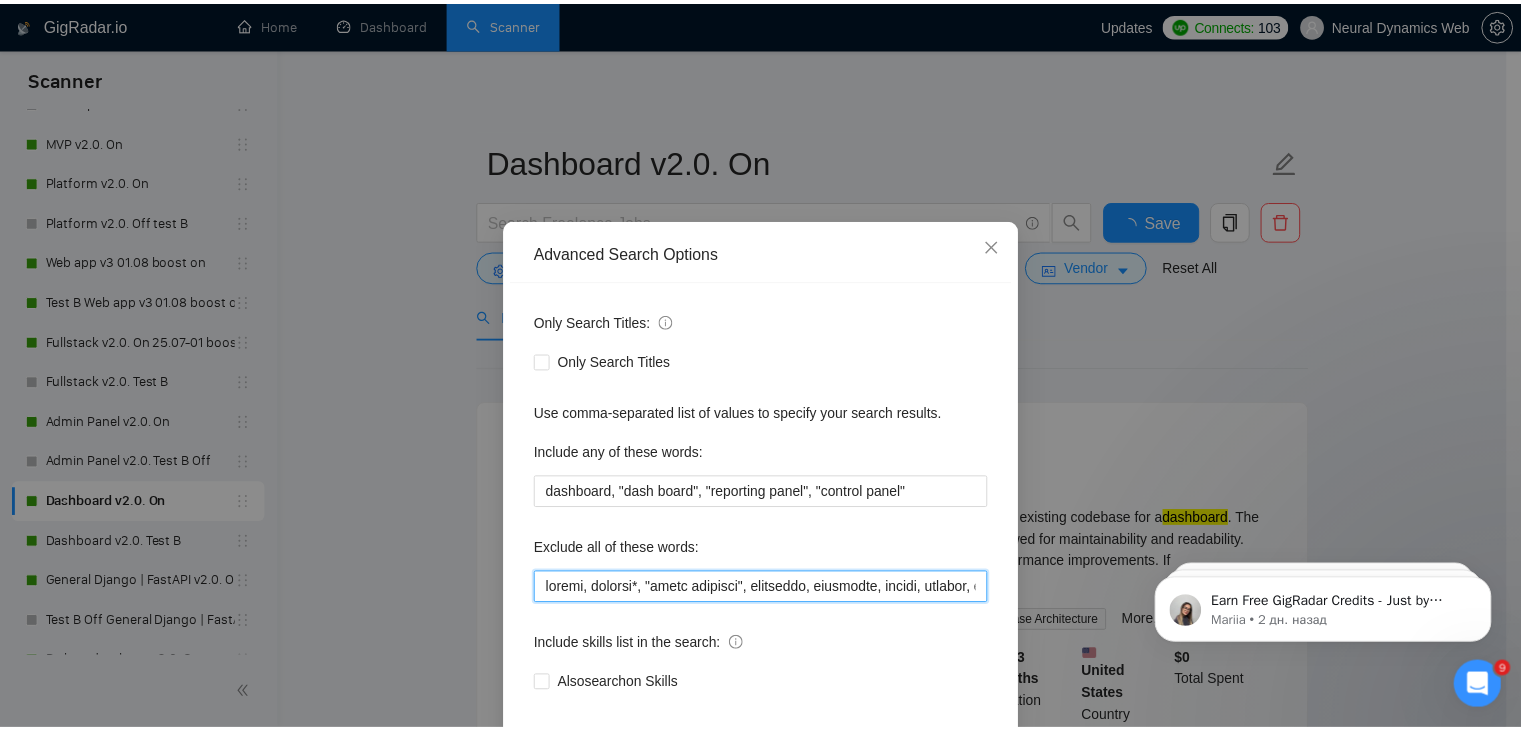 scroll, scrollTop: 102, scrollLeft: 0, axis: vertical 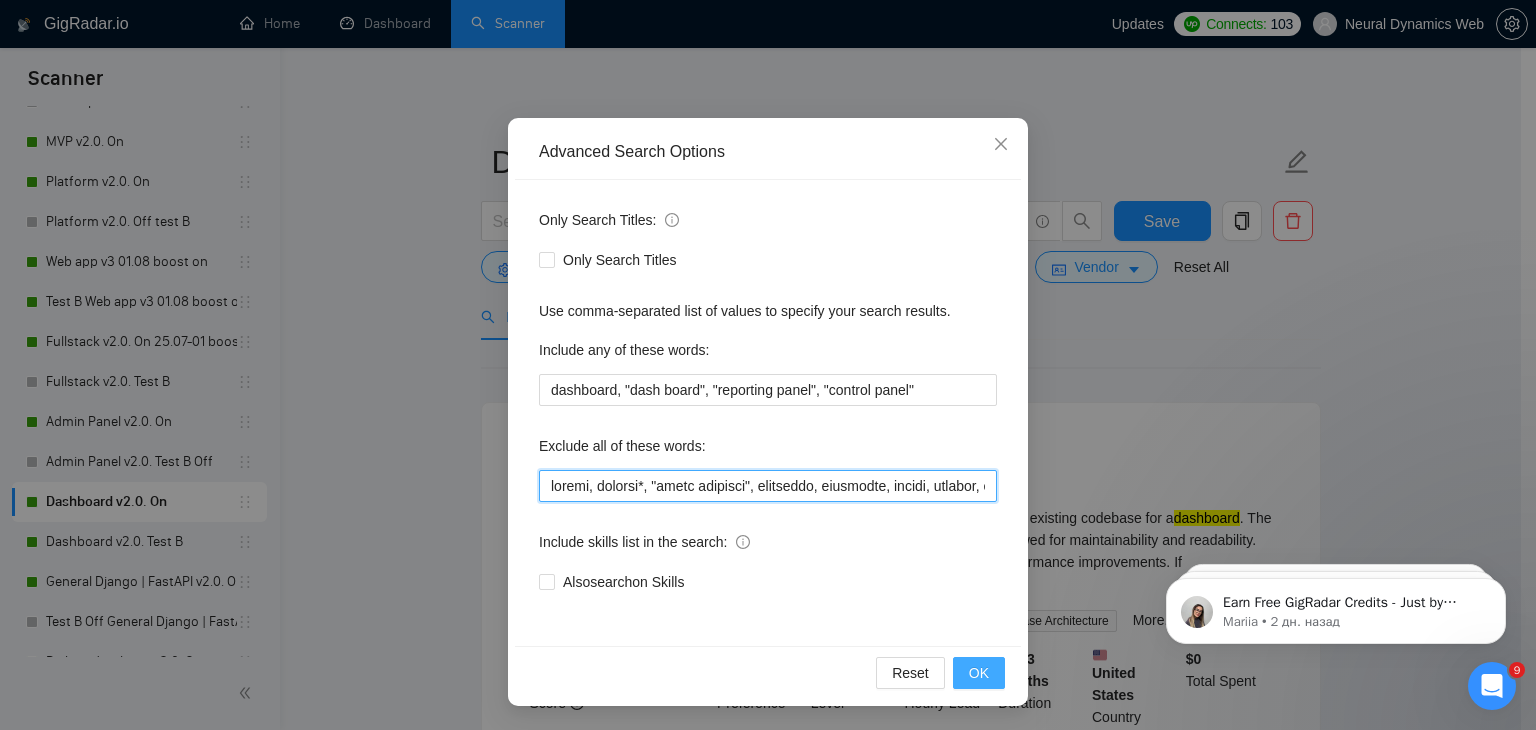 type on "notion, softgen*, "smart contract", suitedash, biosensor, epicor, vantage, pygame, pymunk, frontify, medusa, medusajs, "medusa js", "medusa.js", ros, "Robot Operating System", "(ros)", podia, showit, axon, minecraft, "A(TAK)", "bolt.new", "bolt new", clickup, "click up", "refine.dev", refine, "power pages", improvment*, "service titan", zendesk, "UI Integration Specialist", landing, moodle*, "digital ocean", "Dynamics Business Central", "Microsoft Business Central", "low-cost","limited budget", fake, "Amplitude Analytics", "Amplitude Data Analytics", minor, rentman, "tally form", "tally,io", logto, clerk, coaching, "affiliate pro", "affiliate-pro", "affiliate script", "Ship Theory", "website update", "website updates", "website setup", "websites setup", posthog, squareup, "square up", "wild apricot", wildapricot, starchapter, VR/AR, "Google Platform Expert ", Tempolabs*, "tempo labs", Langgraph, hiring, koa*, "koa js", "Microsoft developer', ongoing position, "MS Dynamics CRM", "Apache Superset", blockchai..." 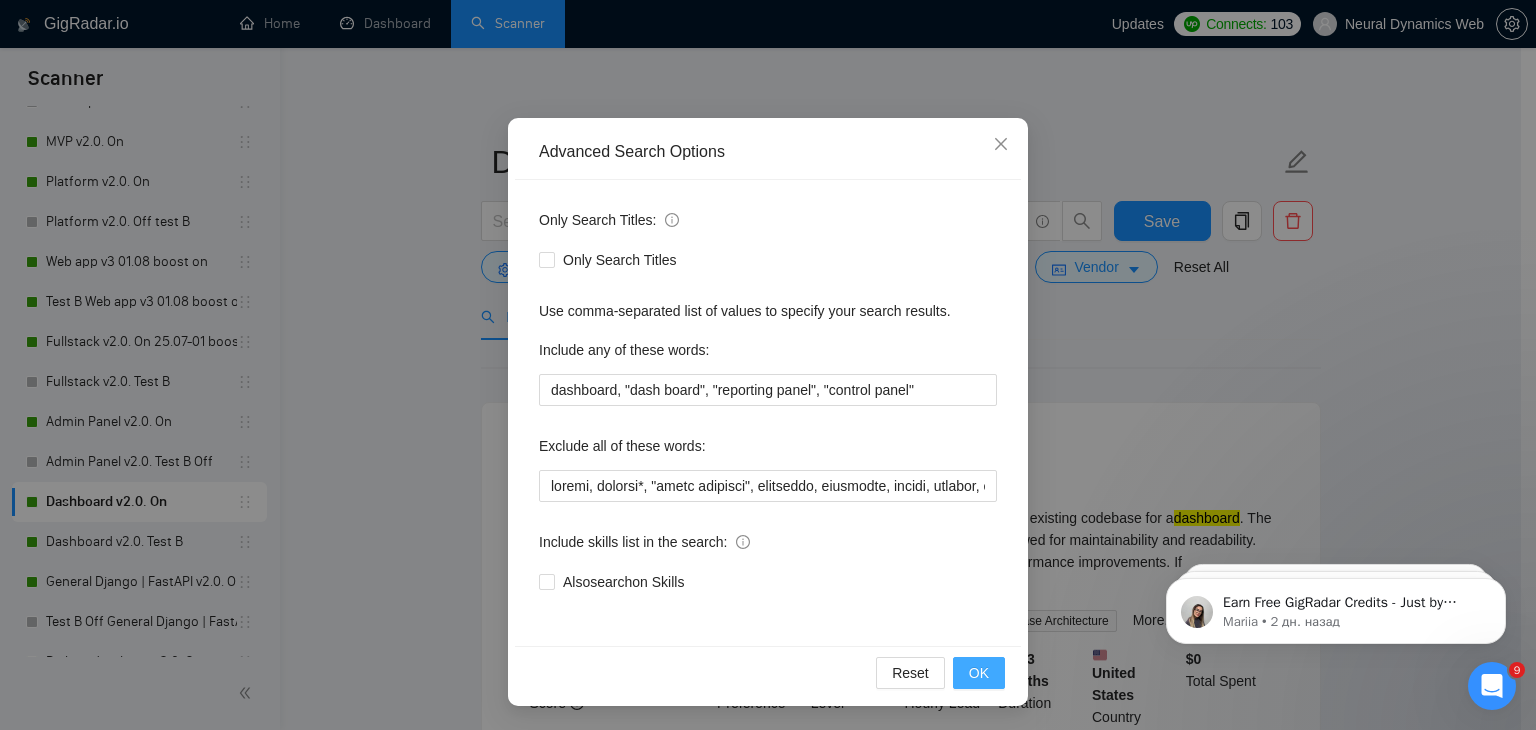 click on "OK" at bounding box center (979, 673) 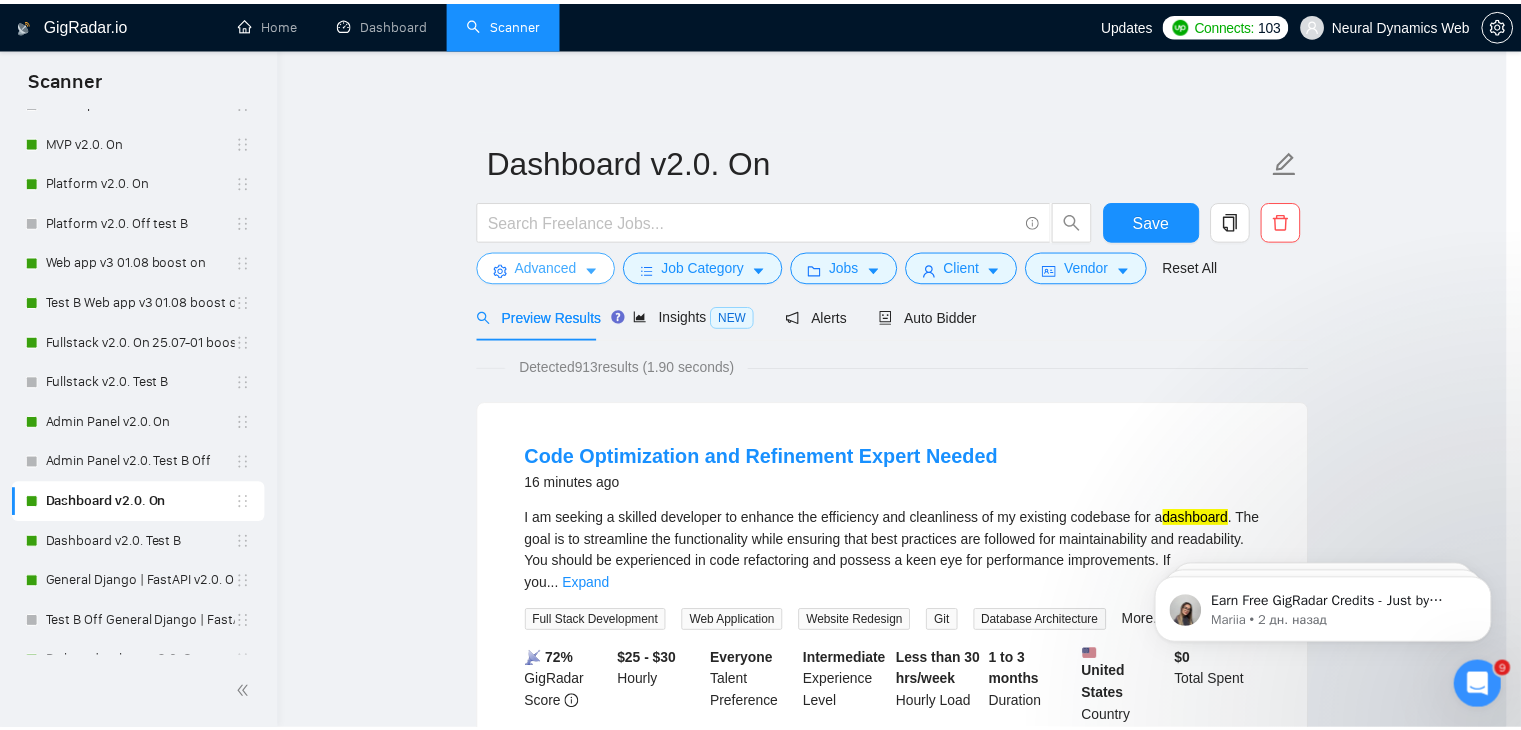 scroll, scrollTop: 0, scrollLeft: 0, axis: both 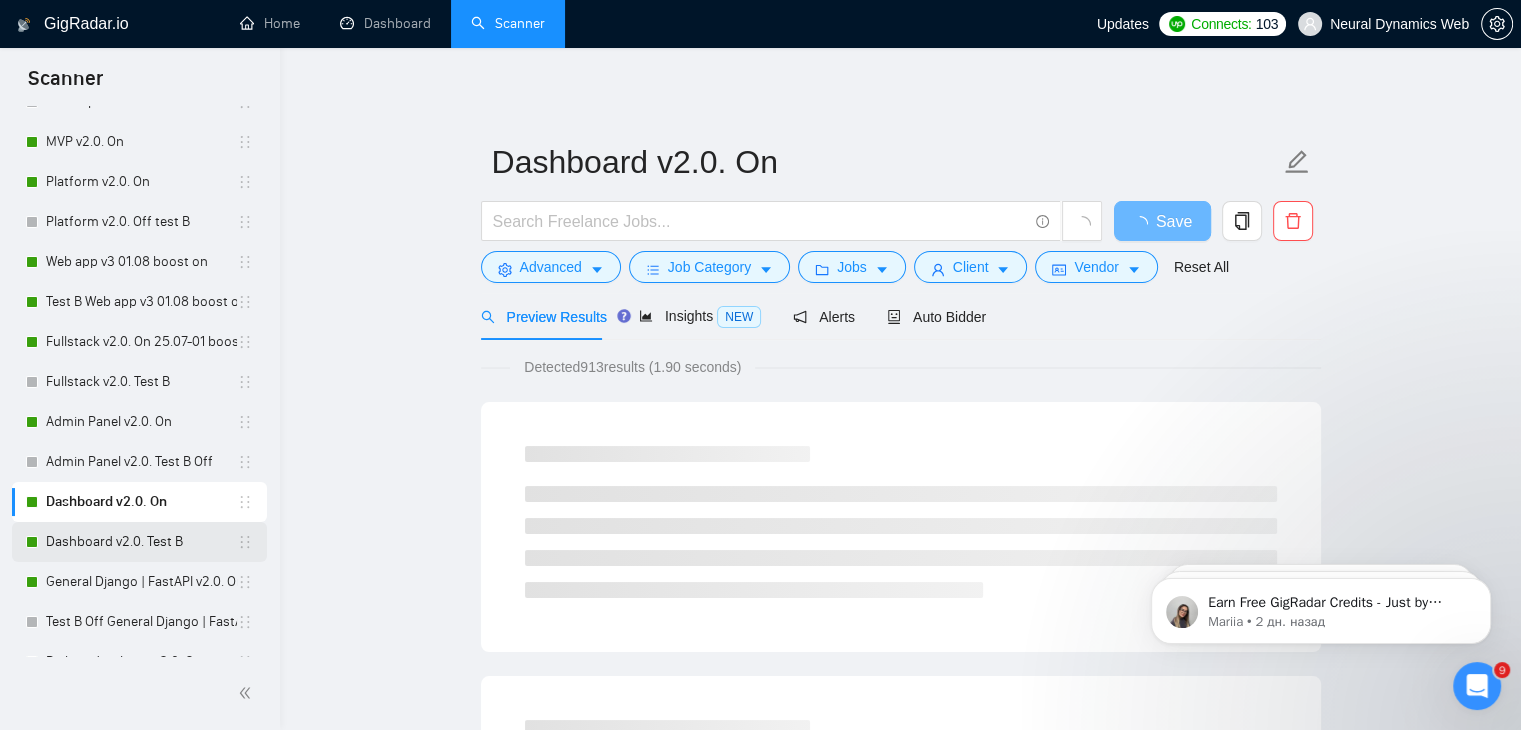 click on "Dashboard v2.0. Test B" at bounding box center [141, 542] 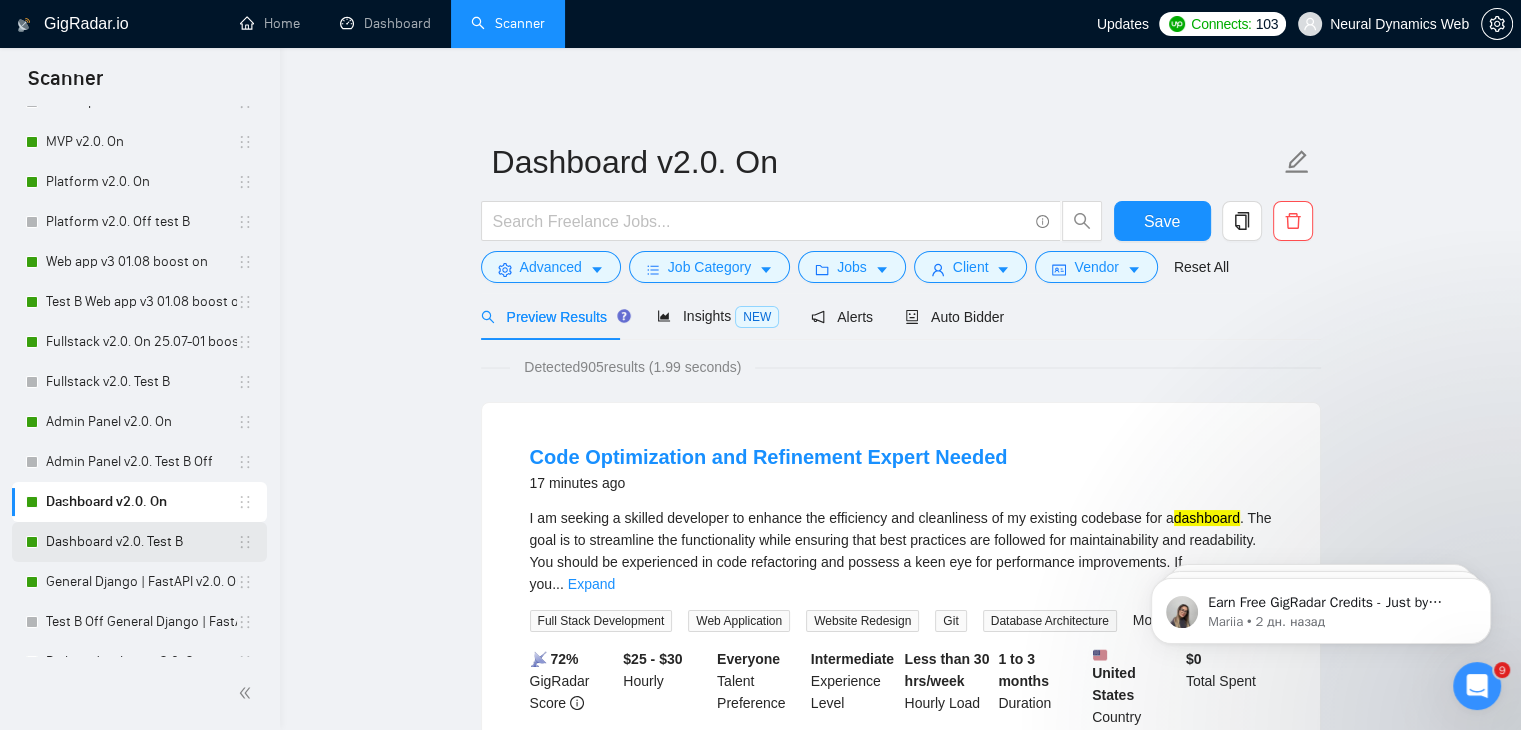 click on "Dashboard v2.0. Test B" at bounding box center (141, 542) 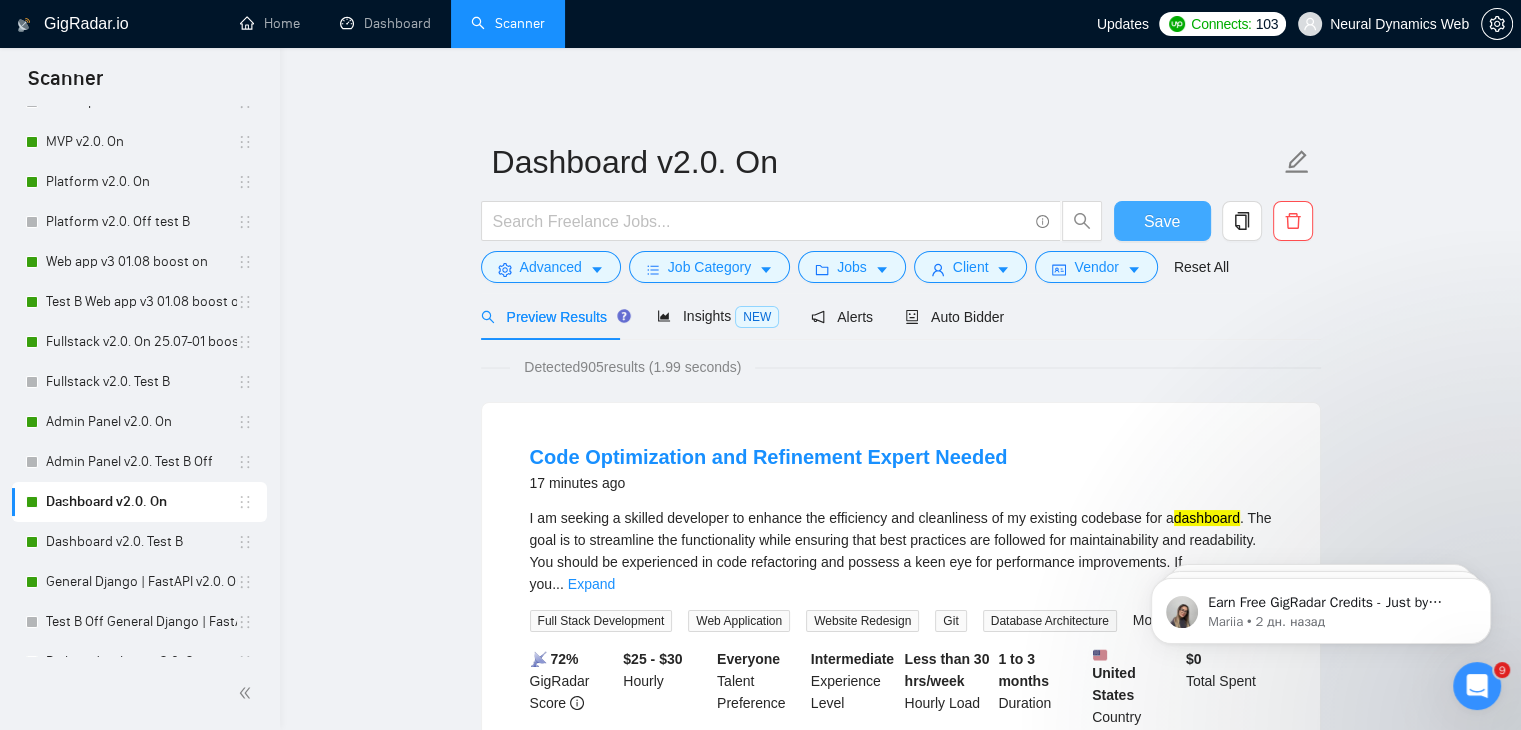 click on "Save" at bounding box center (1162, 221) 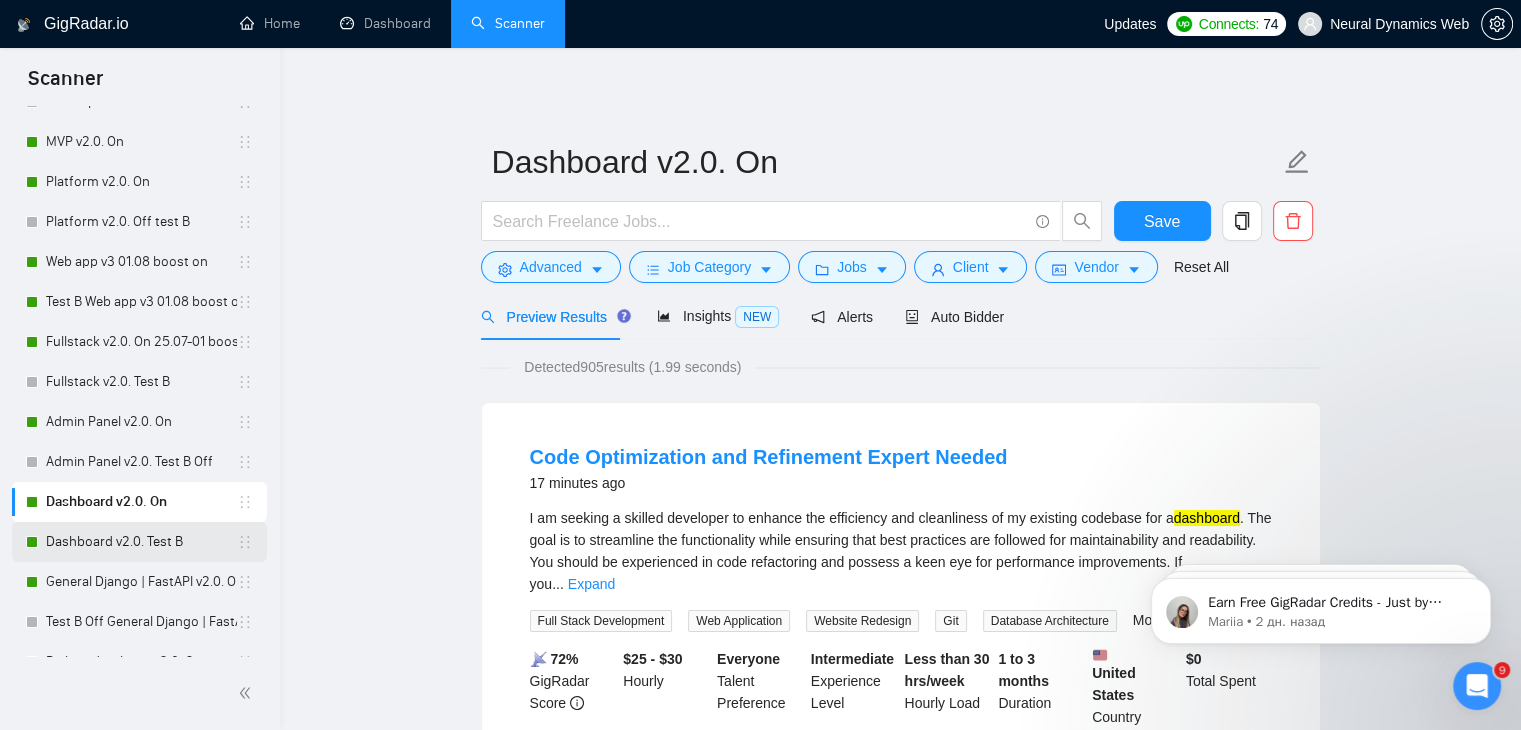 click on "Dashboard v2.0. Test B" at bounding box center [141, 542] 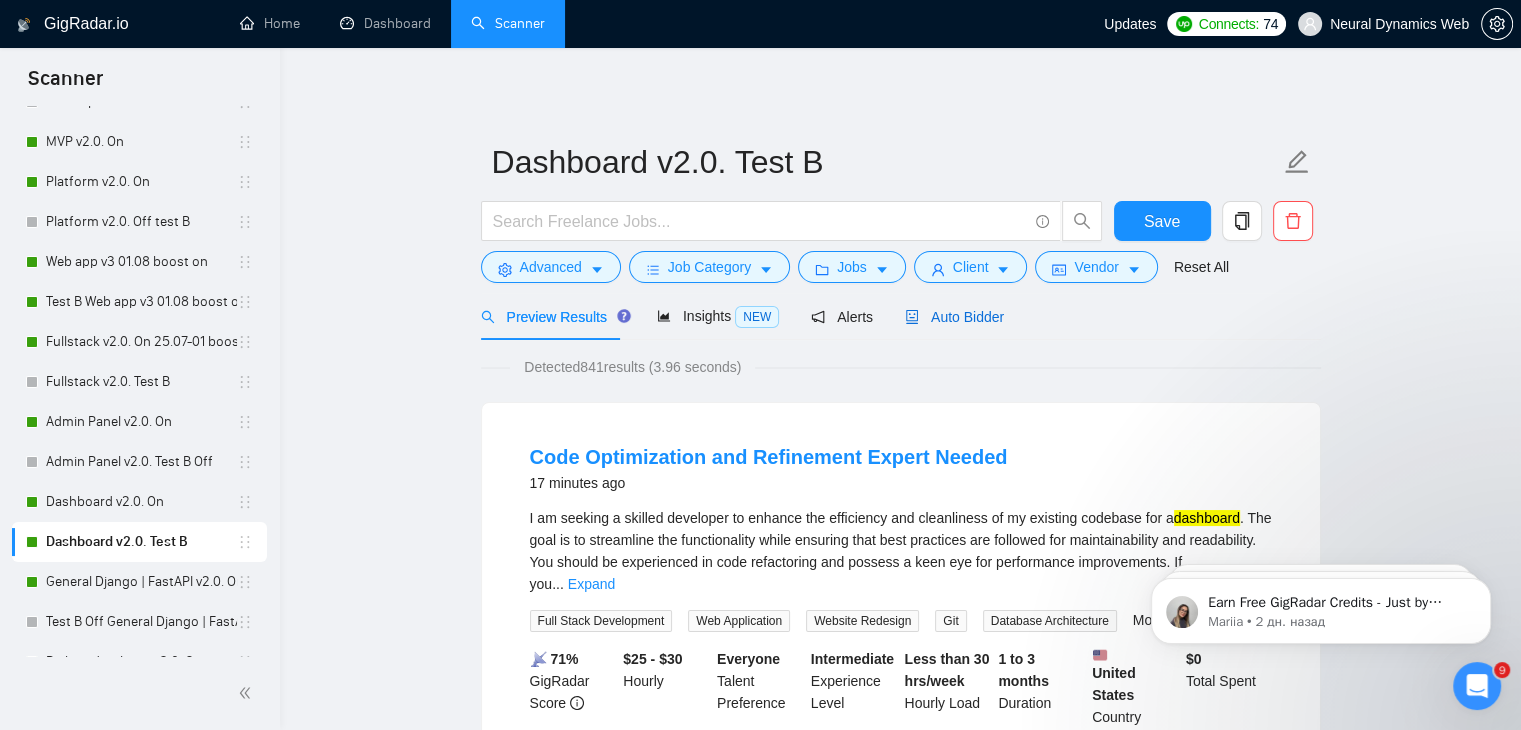 click on "Auto Bidder" at bounding box center (954, 317) 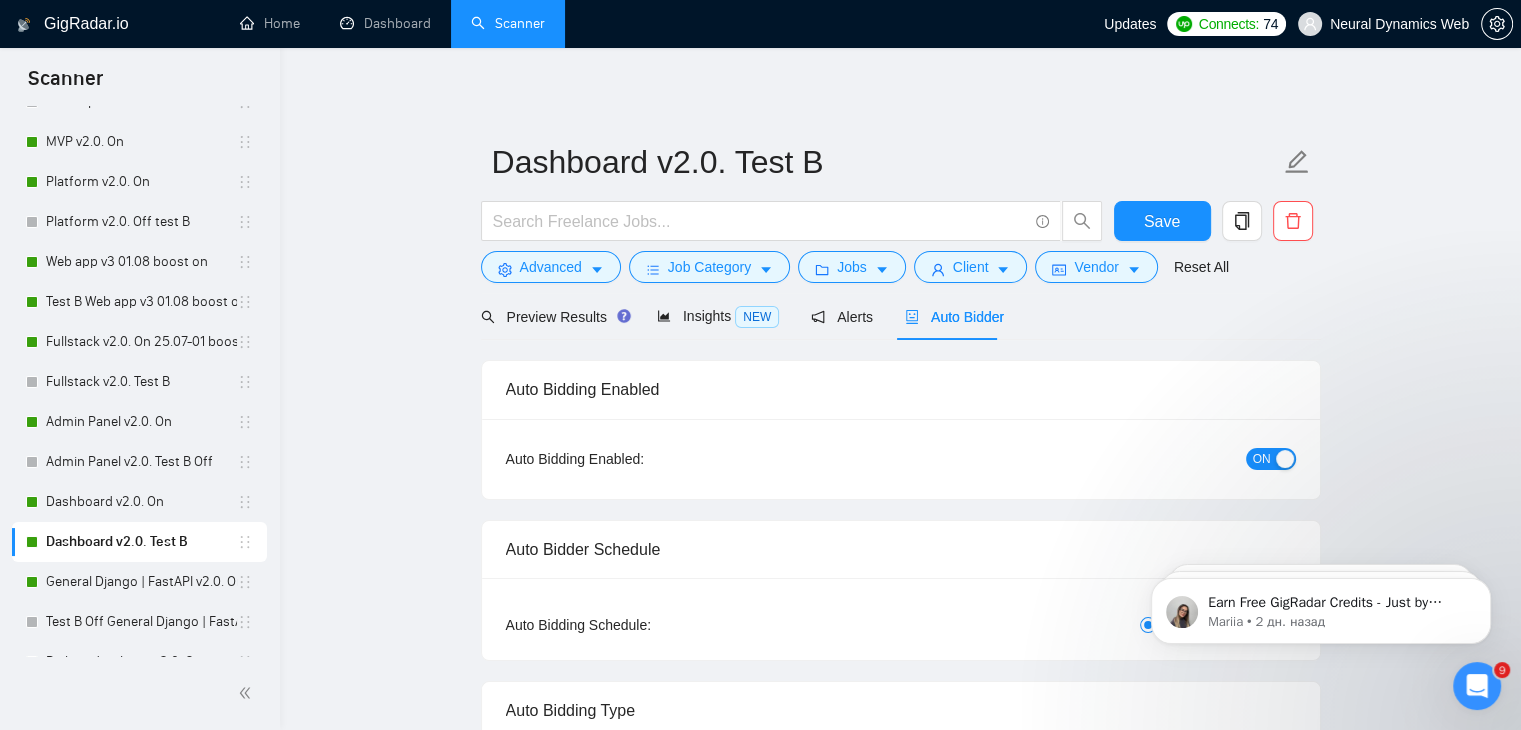 type 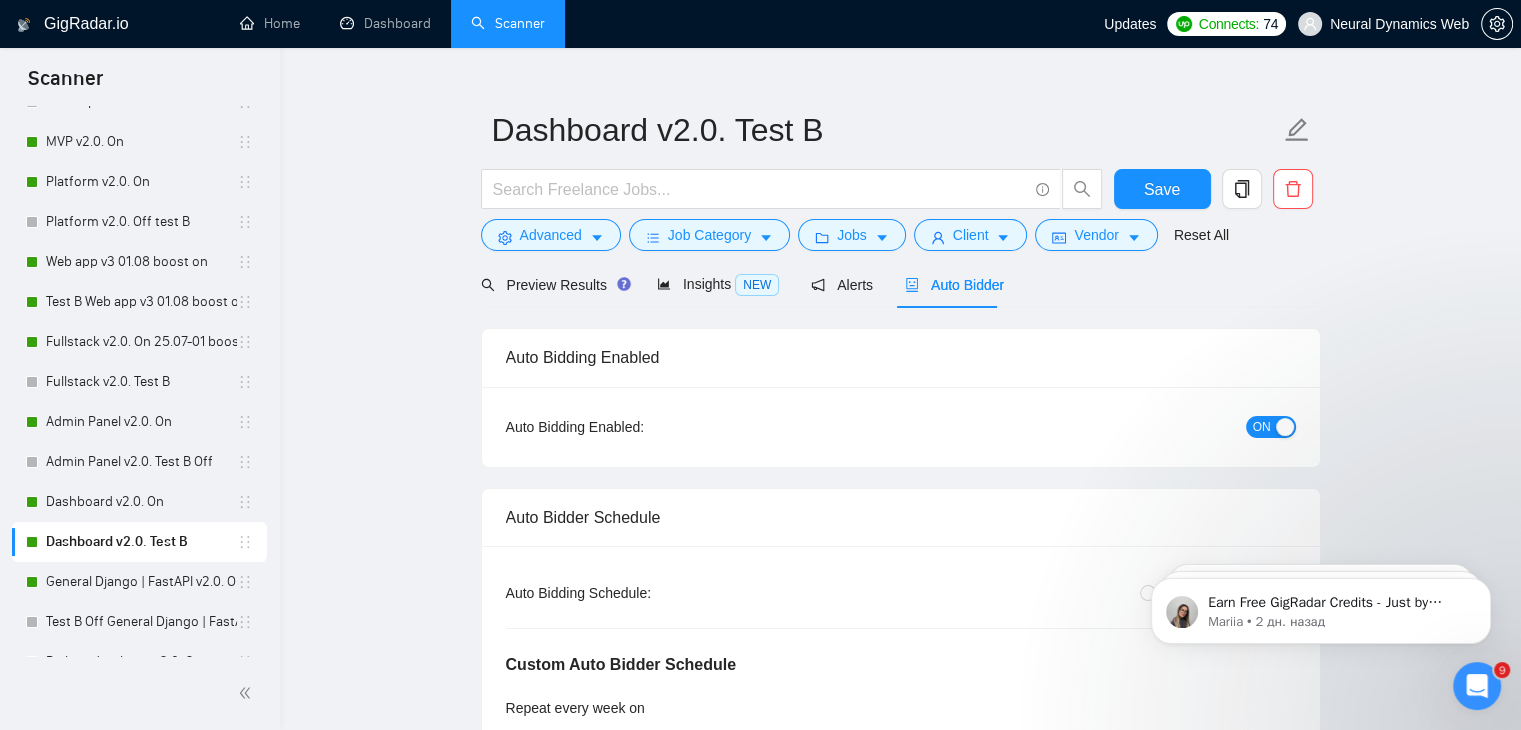 type 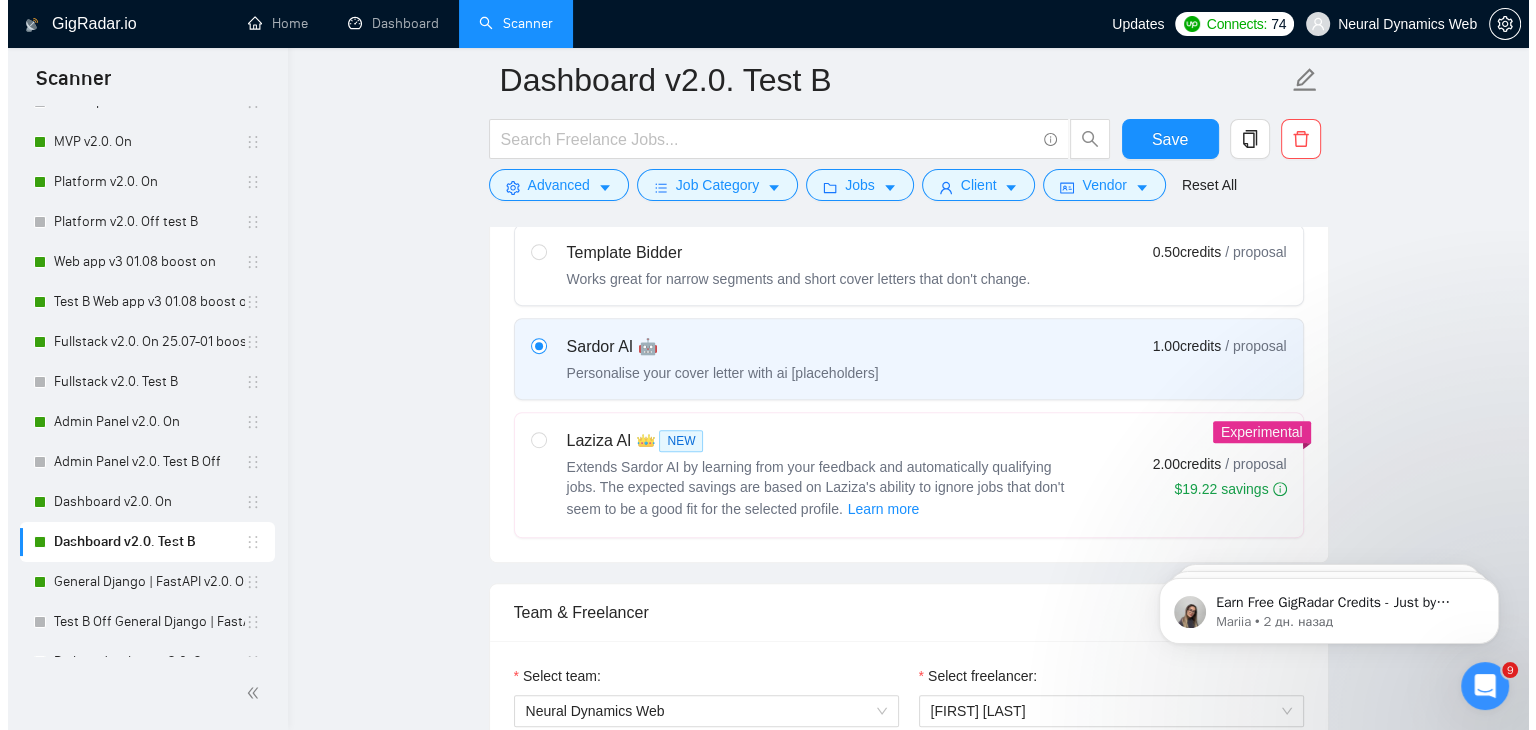 scroll, scrollTop: 400, scrollLeft: 0, axis: vertical 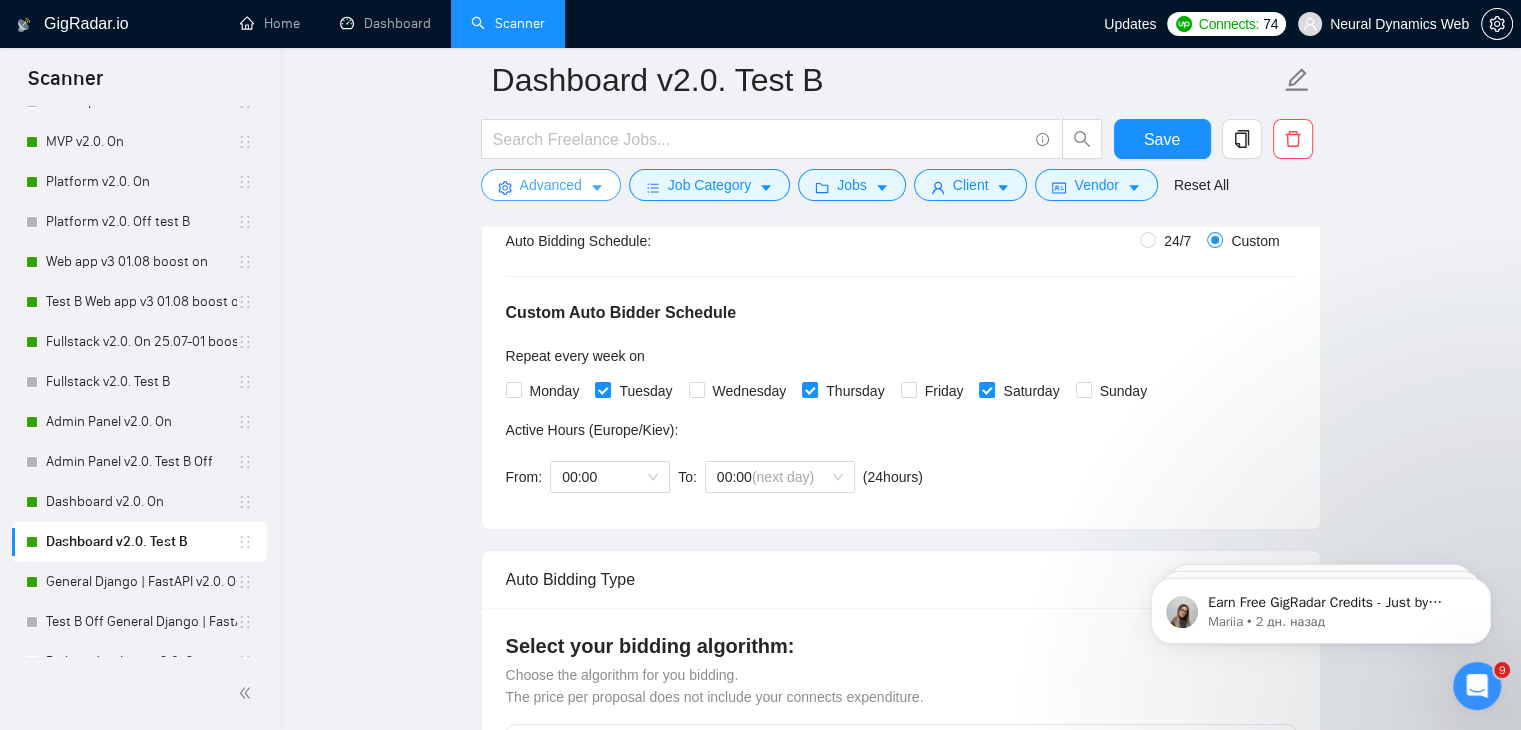 click on "Advanced" at bounding box center [551, 185] 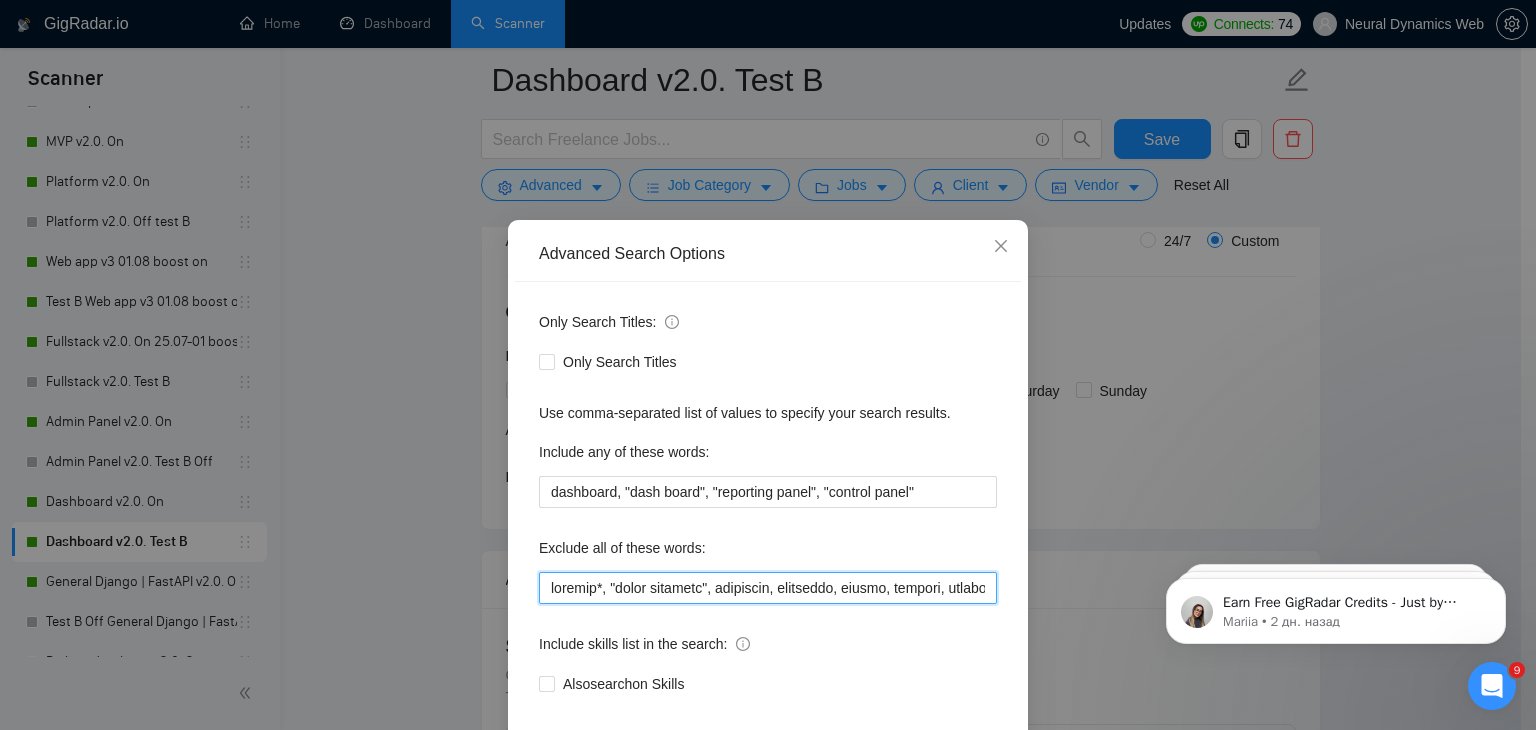 click at bounding box center [768, 588] 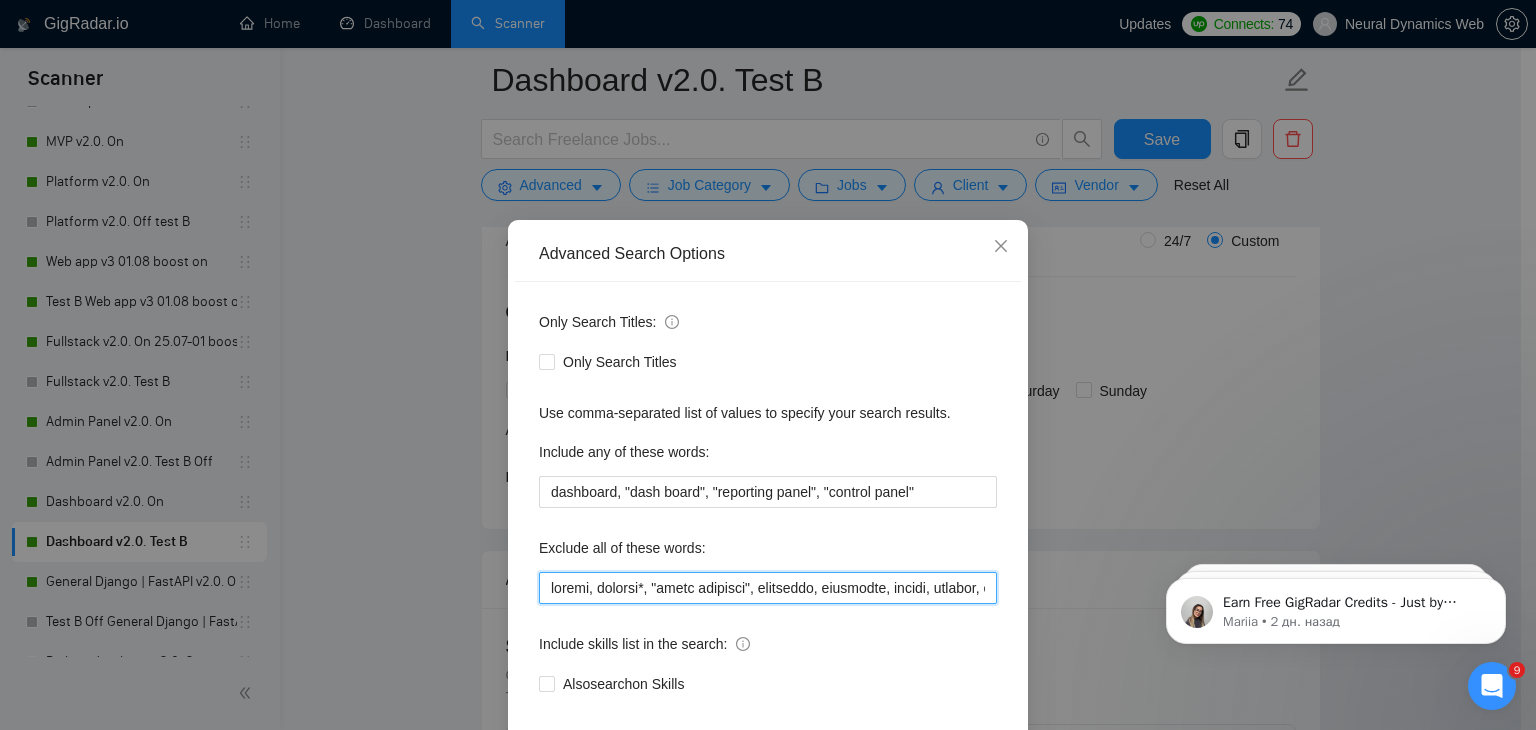 type on "notion, softgen*, "smart contract", suitedash, biosensor, epicor, vantage, pygame, pymunk, frontify, medusa, medusajs, "medusa js", "medusa.js", ros, "Robot Operating System", "(ros)", podia, showit, axon, minecraft, "A(TAK)", "bolt.new", "bolt new", clickup, "click up", "refine.dev", refine, "power pages", improvment*, "service titan", zendesk, "UI Integration Specialist", landing, moodle*, "digital ocean", "Dynamics Business Central", "Microsoft Business Central", "low-cost","limited budget", fake, "Amplitude Analytics", "Amplitude Data Analytics", minor, rentman, "tally form", "tally,io", logto, clerk, coaching, "affiliate pro", "affiliate-pro", "affiliate script", "Ship Theory", "website update", "website updates", "website setup", "websites setup", posthog, squareup, "square up", "wild apricot", wildapricot, starchapter, VR/AR, "Google Platform Expert ", Tempolabs*, "tempo labs", Langgraph, hiring, koa*, "koa js", "Microsoft developer', ongoing position, "MS Dynamics CRM", "Apache Superset", blockchai..." 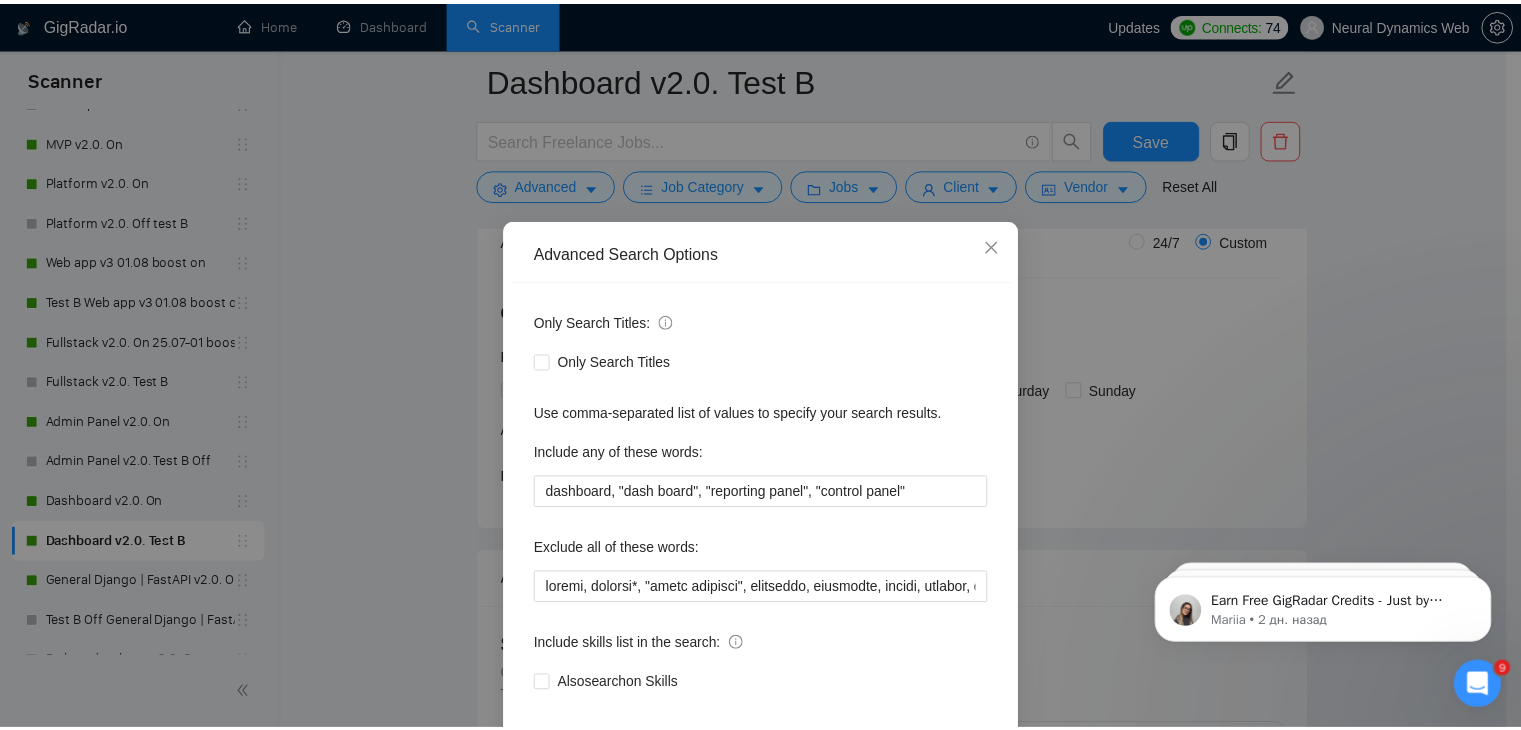 scroll, scrollTop: 102, scrollLeft: 0, axis: vertical 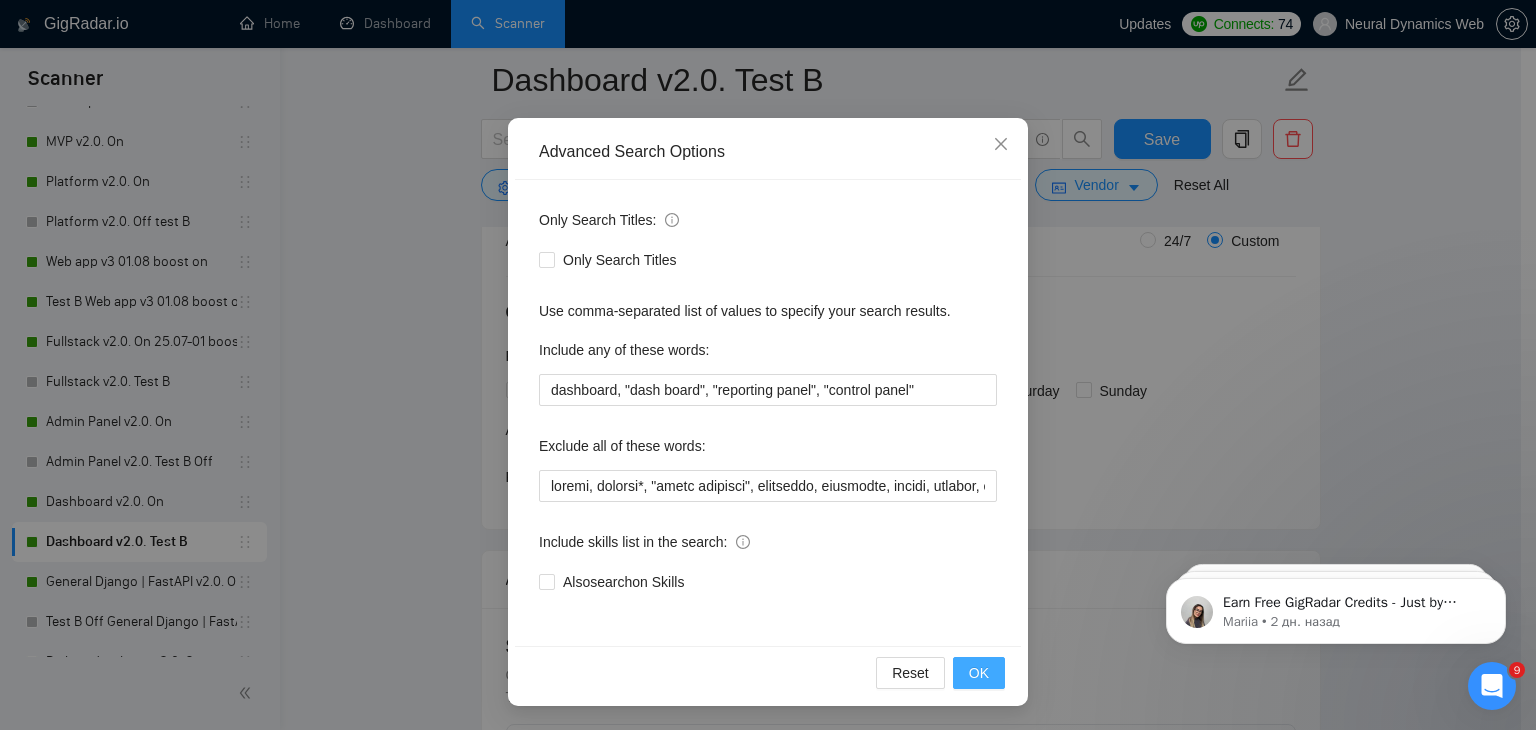 click on "OK" at bounding box center [979, 673] 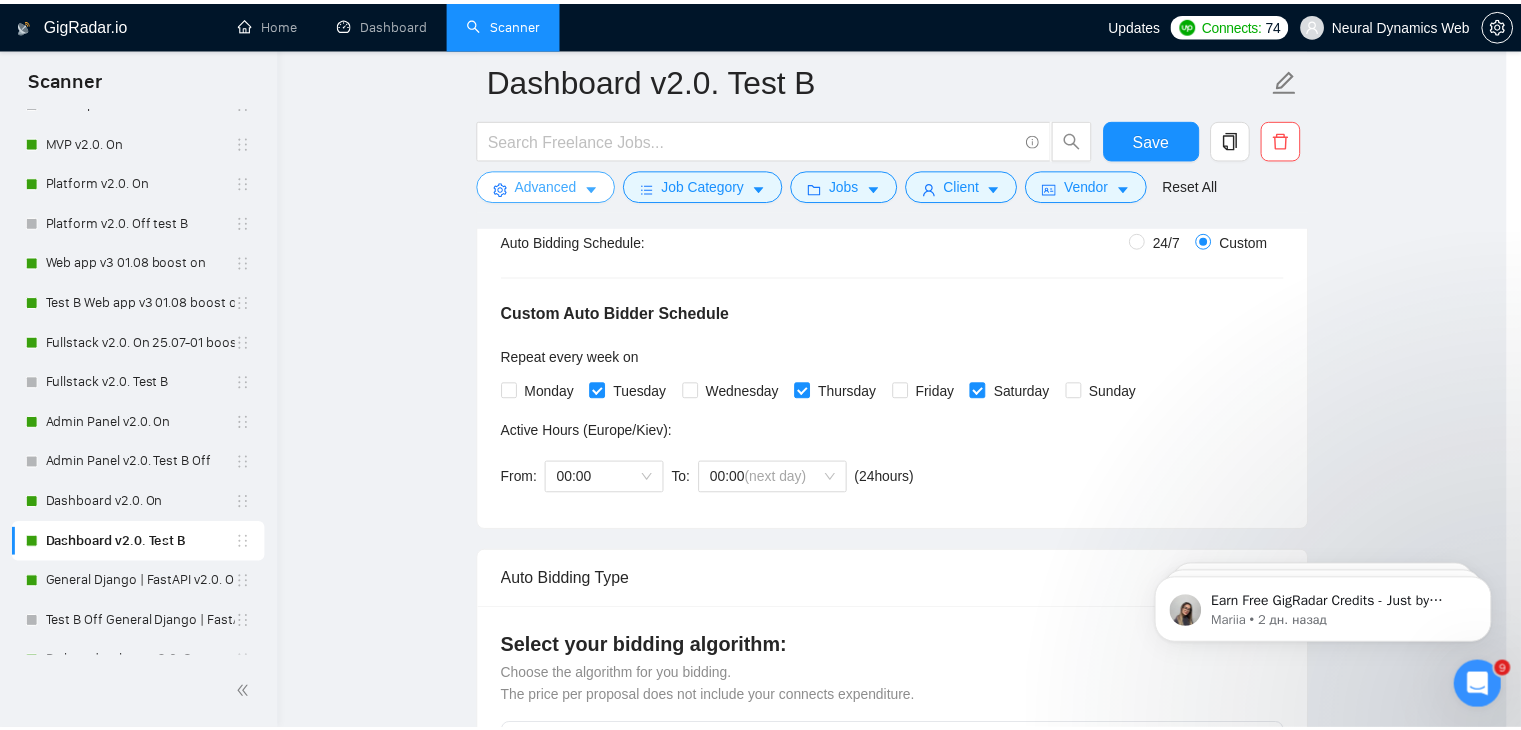 scroll, scrollTop: 0, scrollLeft: 0, axis: both 